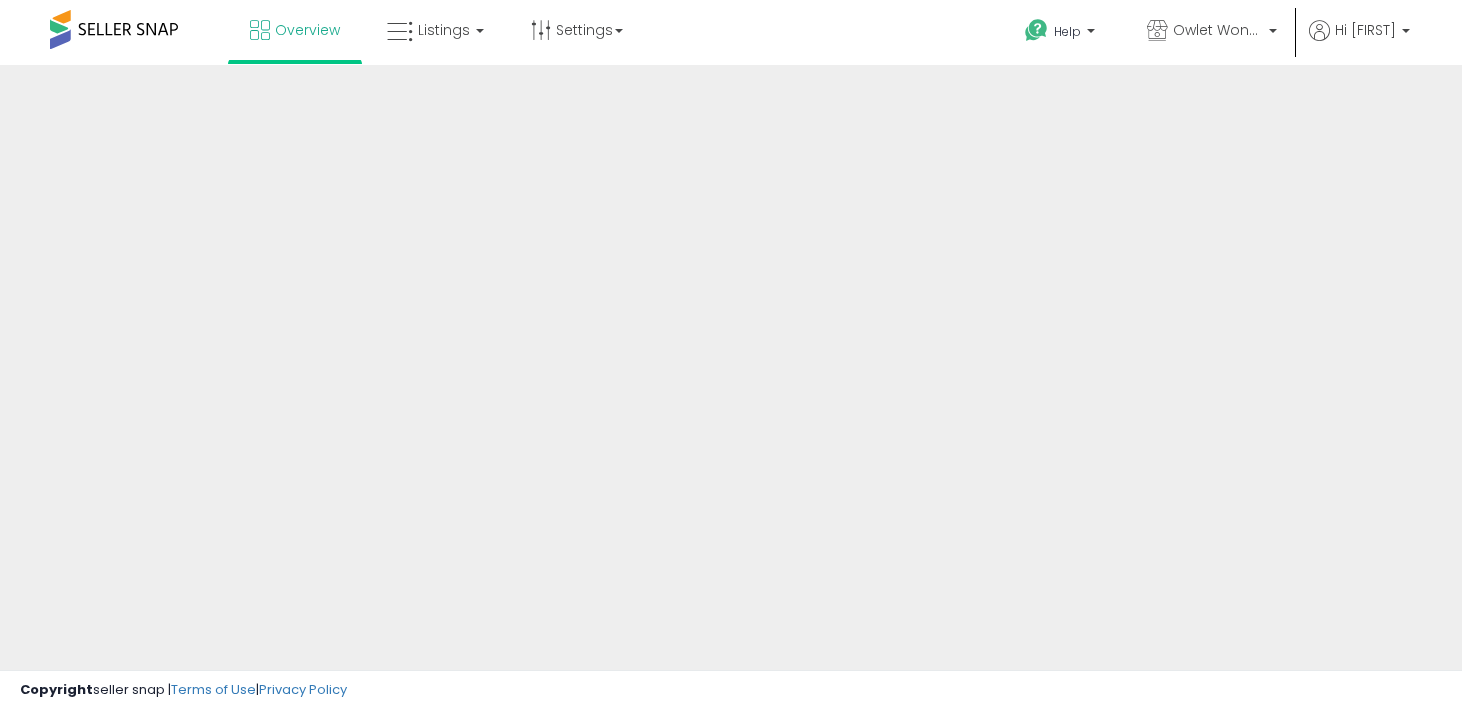 scroll, scrollTop: 0, scrollLeft: 0, axis: both 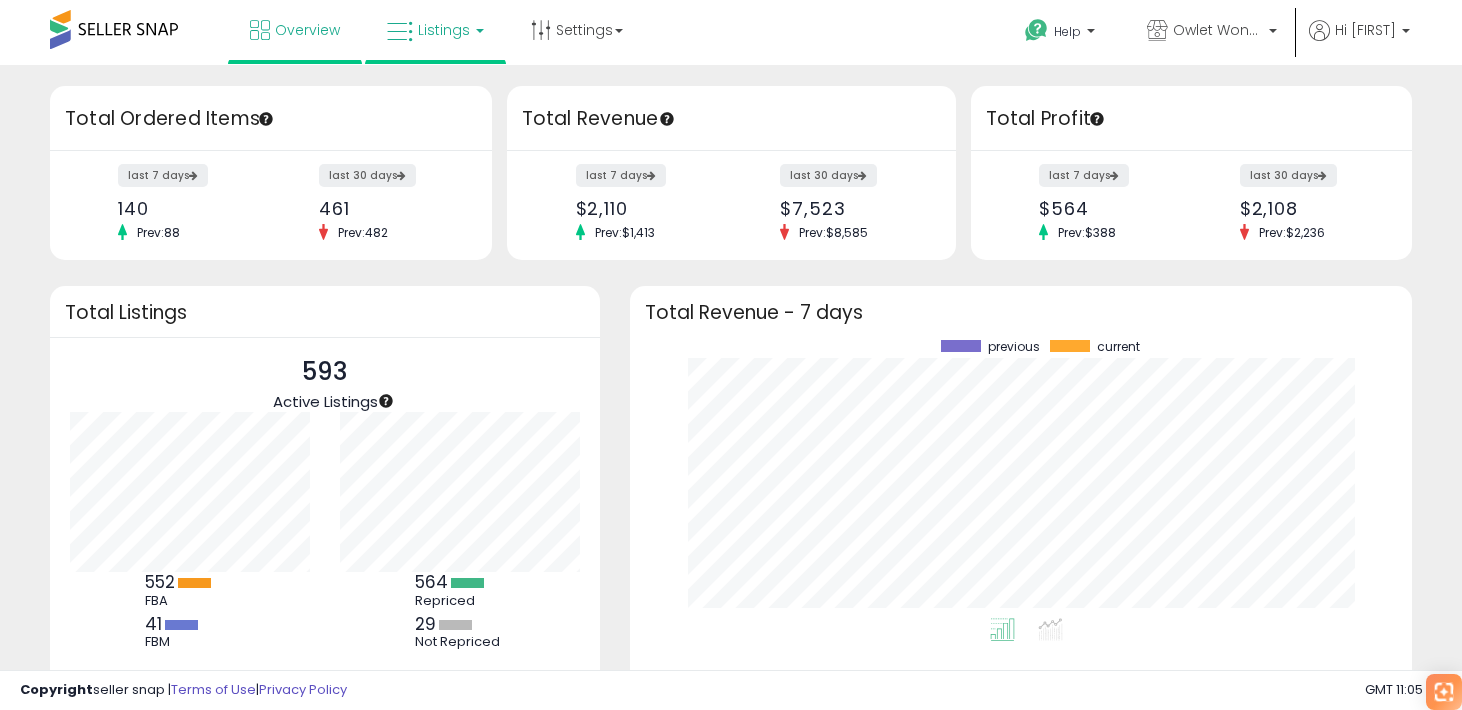 click on "Listings" at bounding box center [435, 30] 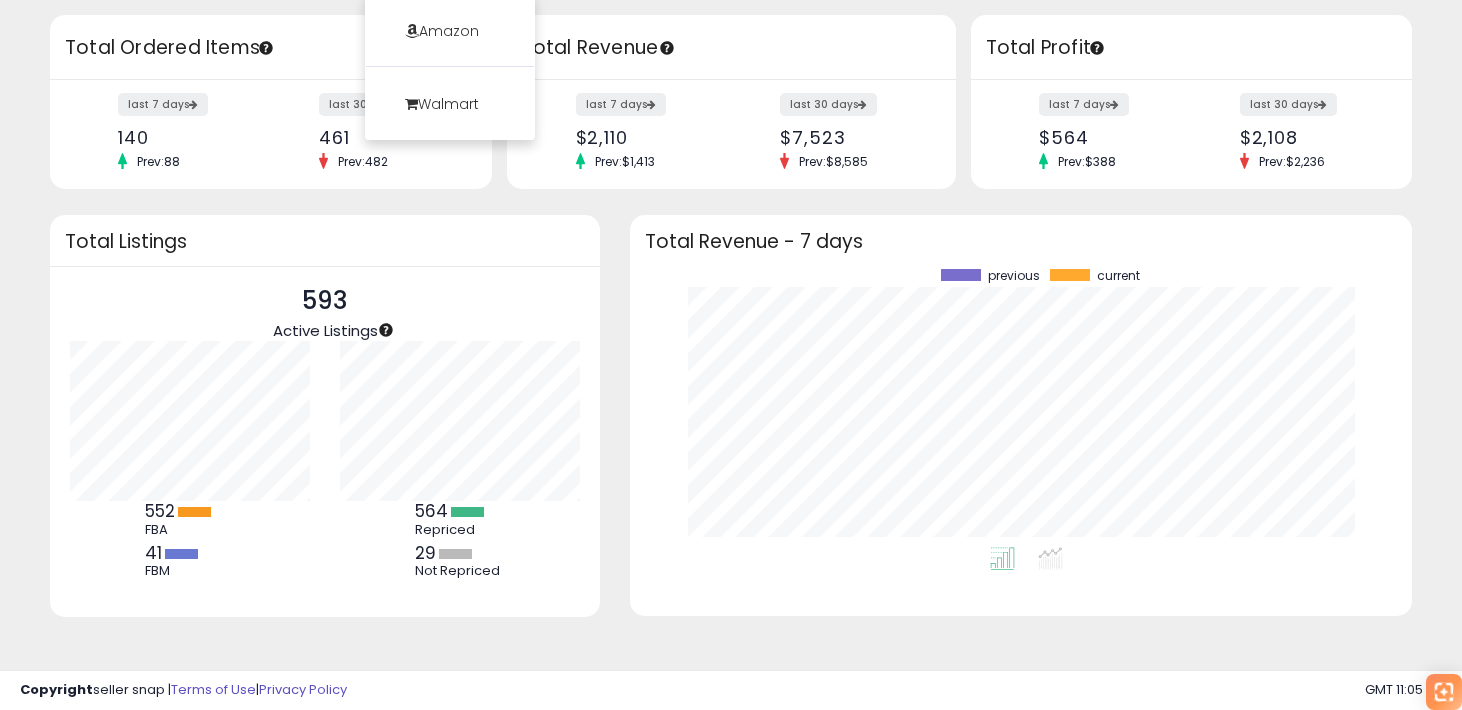 scroll, scrollTop: 32, scrollLeft: 0, axis: vertical 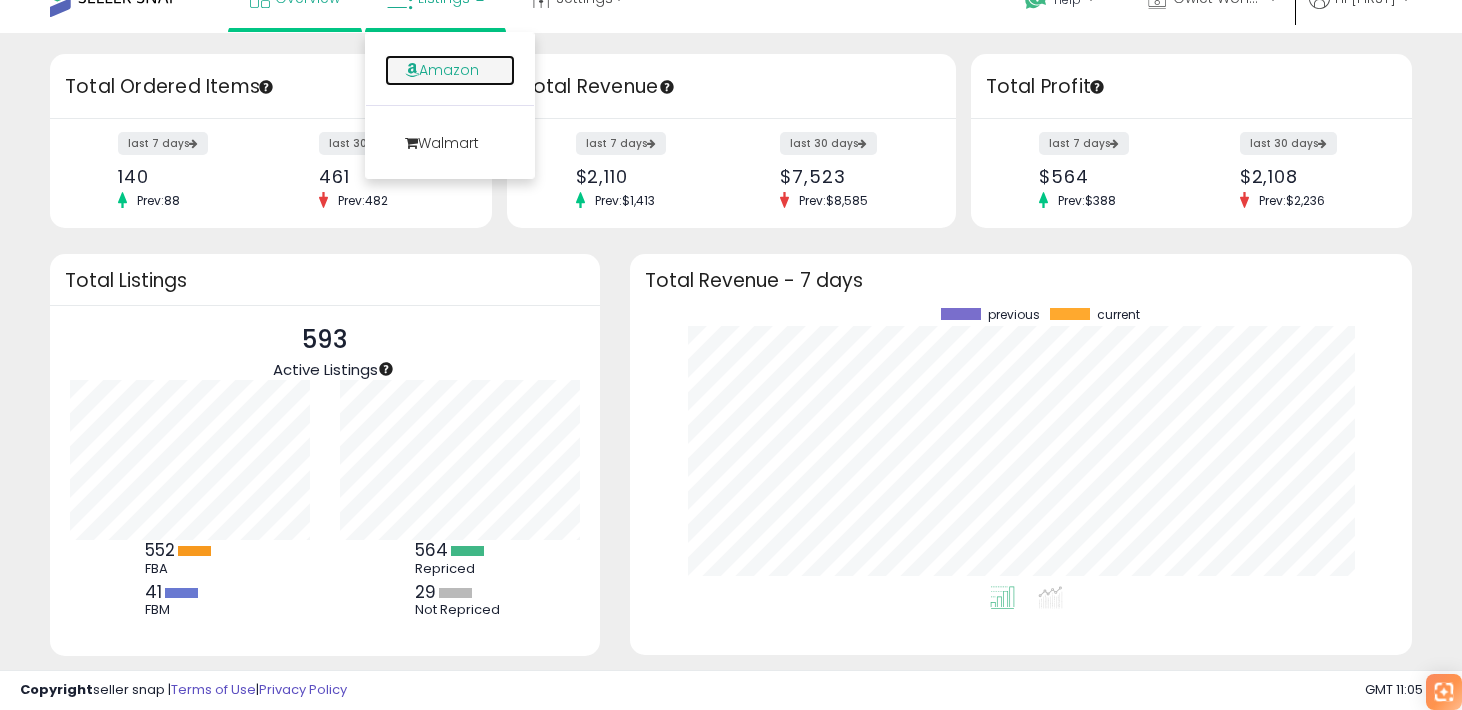 click on "Amazon" at bounding box center (450, 70) 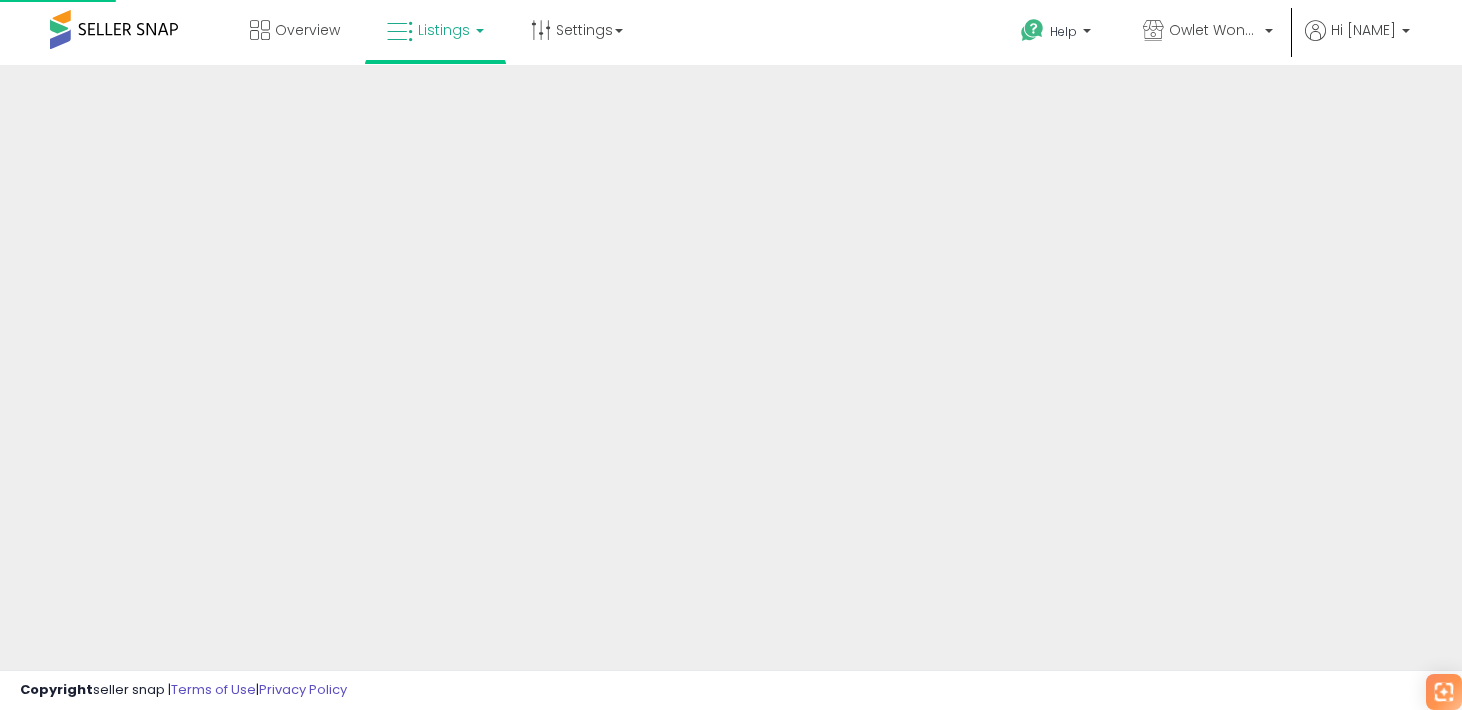 scroll, scrollTop: 0, scrollLeft: 0, axis: both 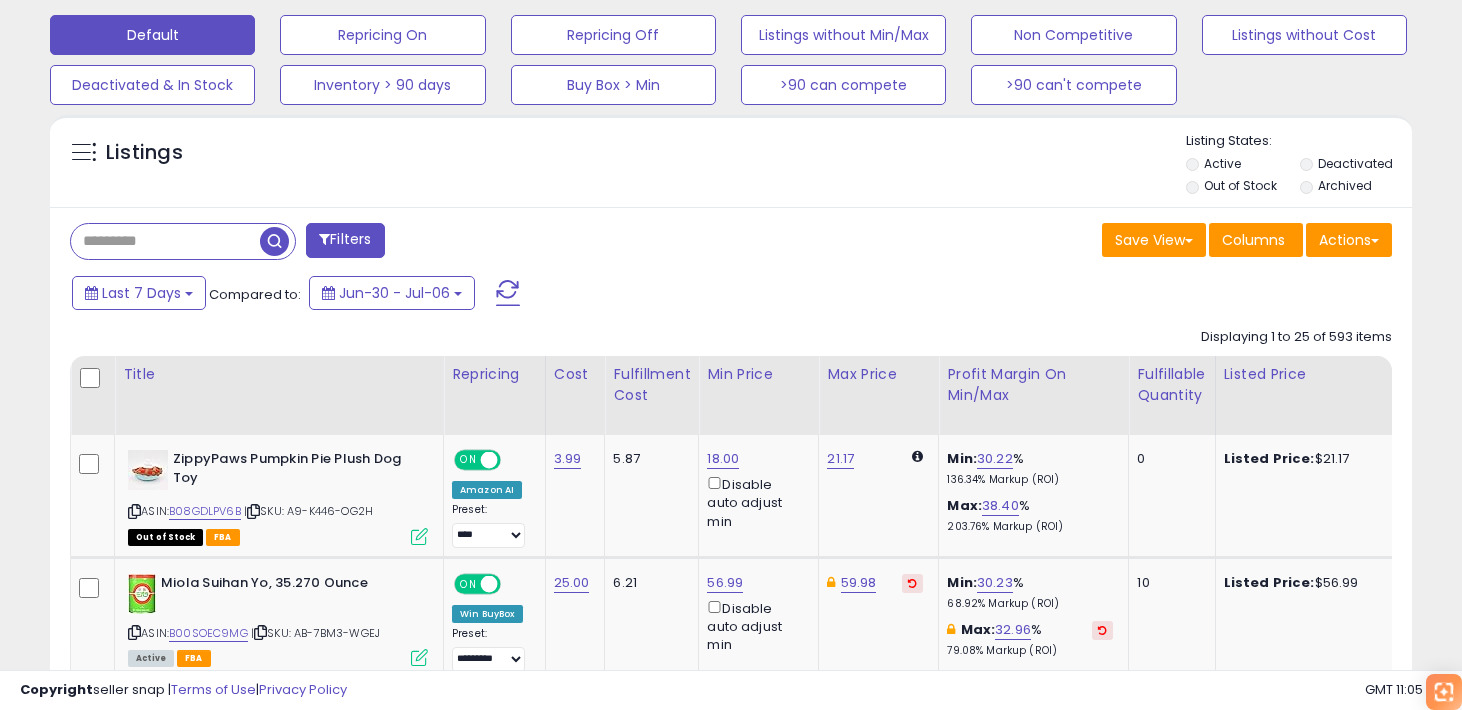 click at bounding box center [165, 241] 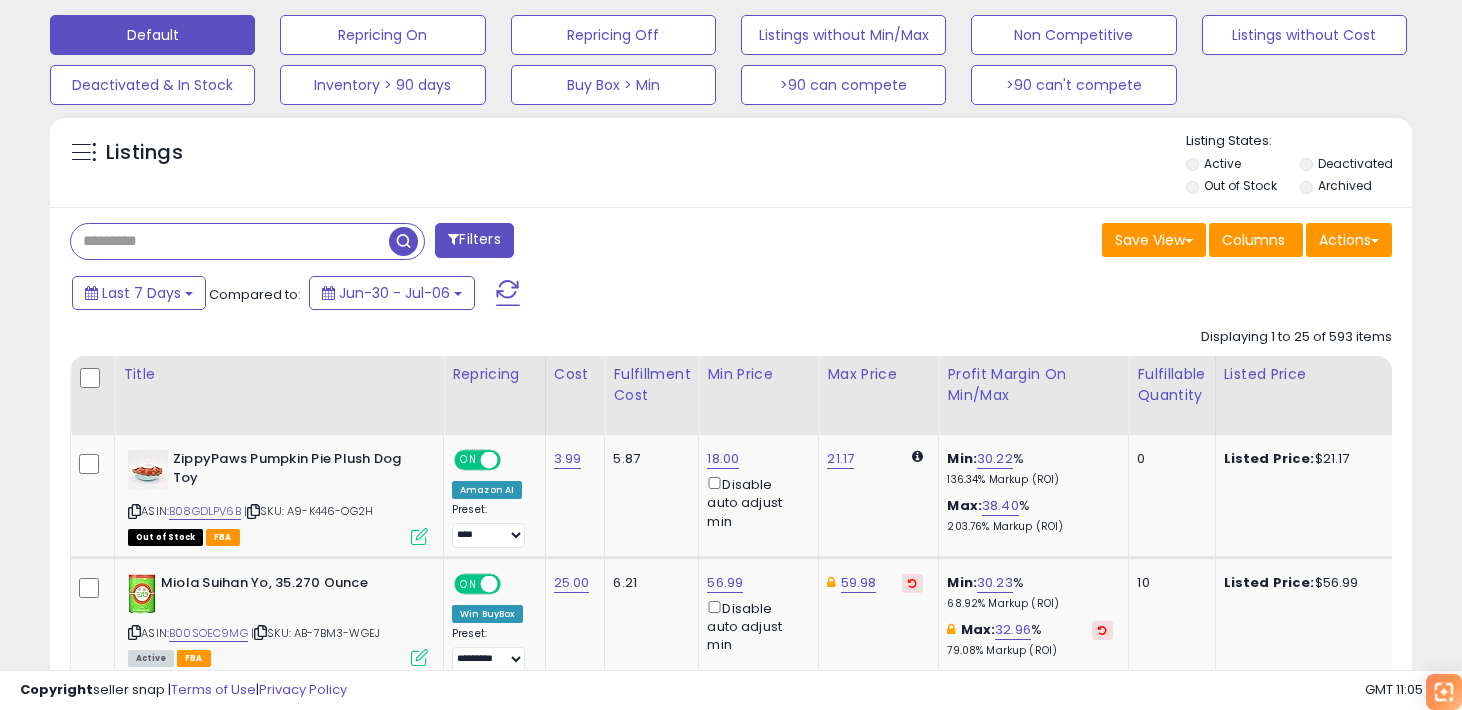 paste on "**********" 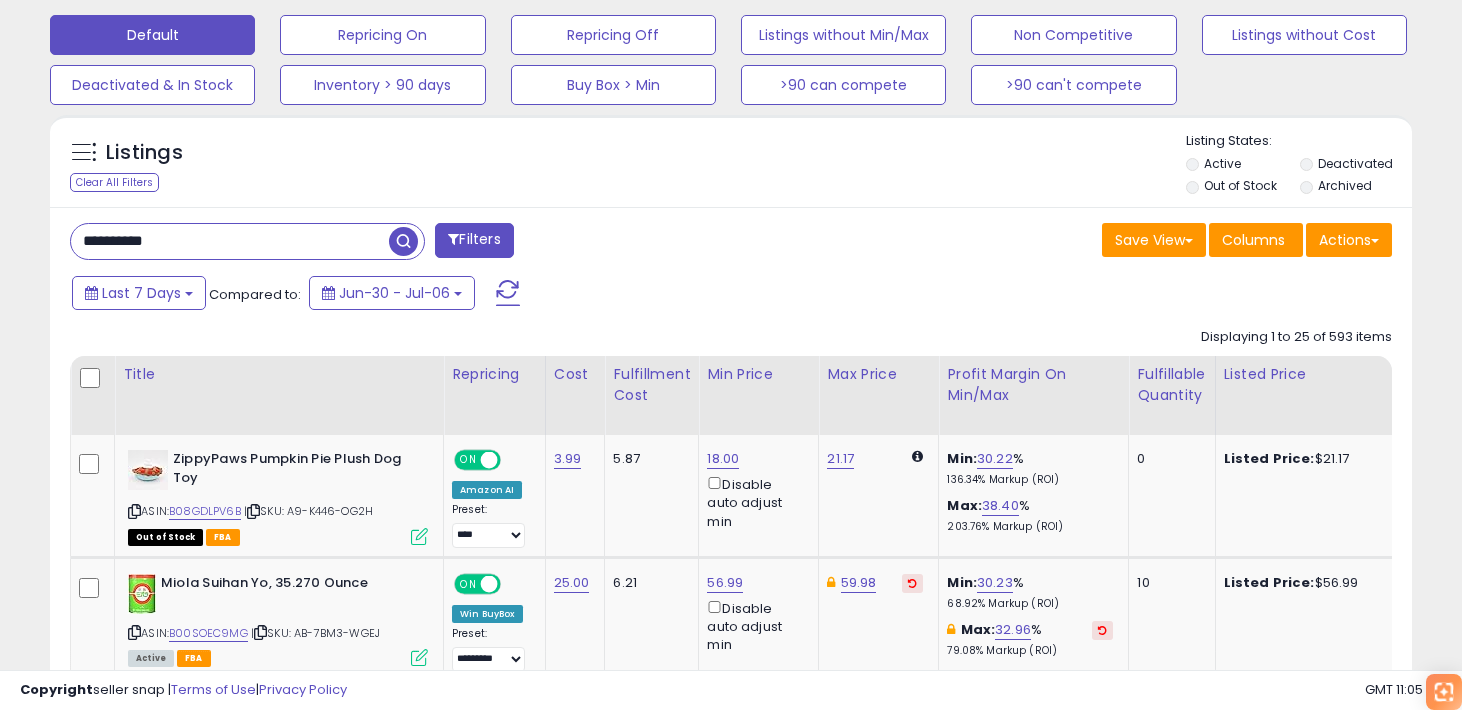 type on "**********" 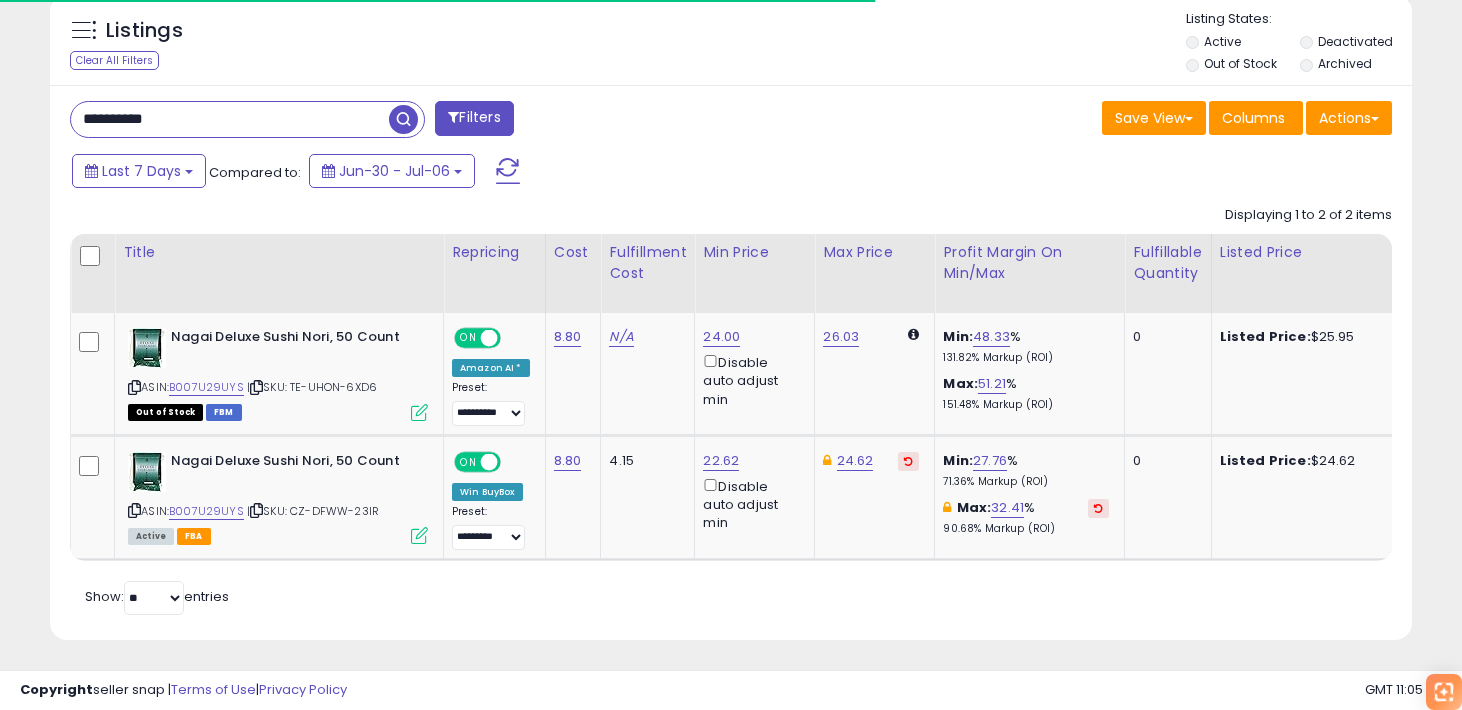 scroll, scrollTop: 742, scrollLeft: 0, axis: vertical 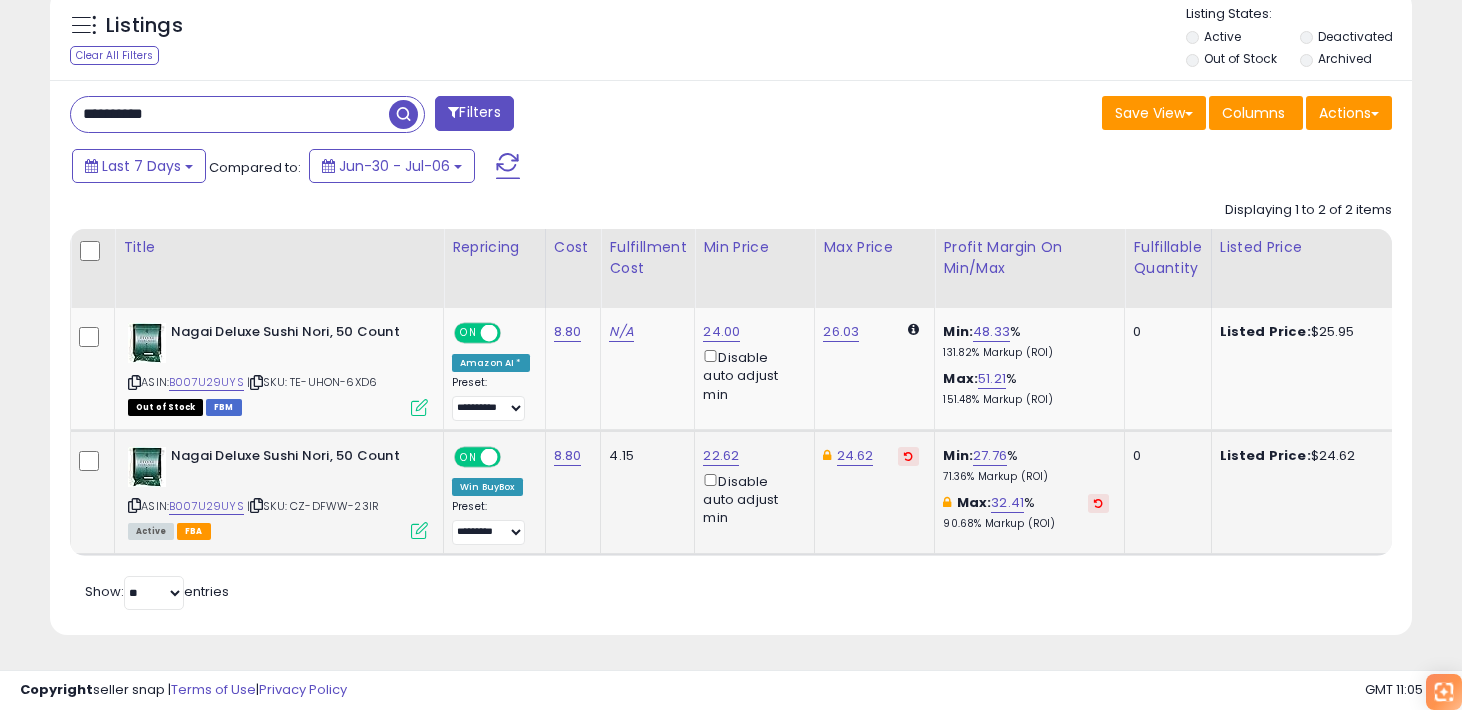 click at bounding box center [134, 505] 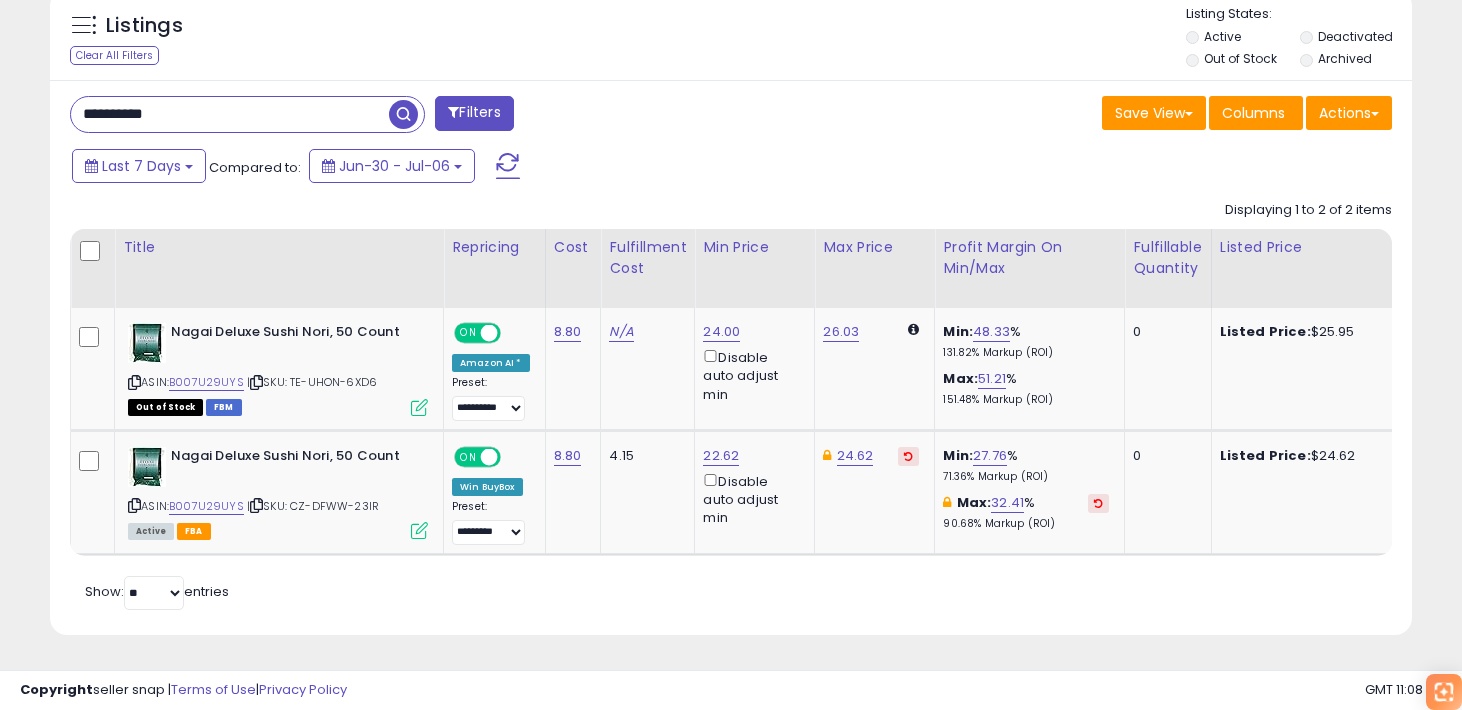 click on "**********" at bounding box center [230, 114] 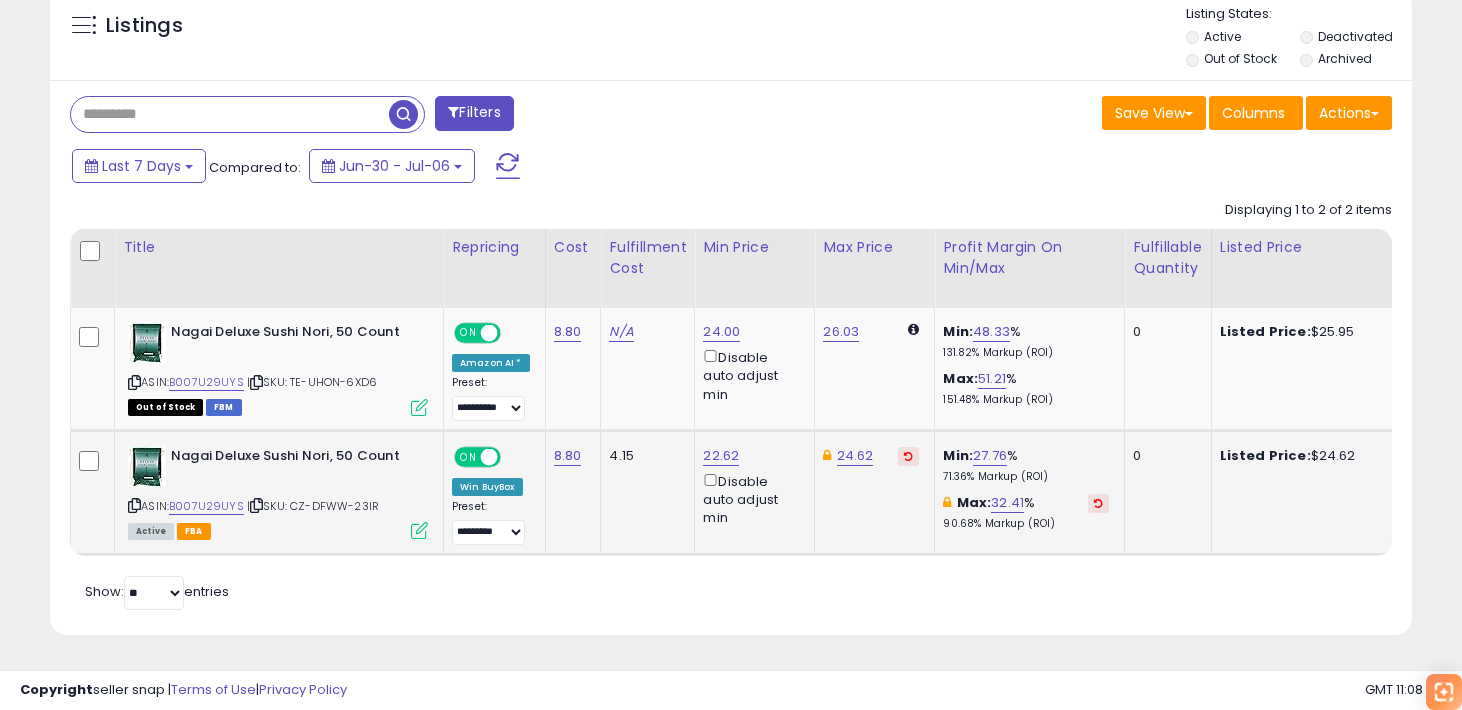 type 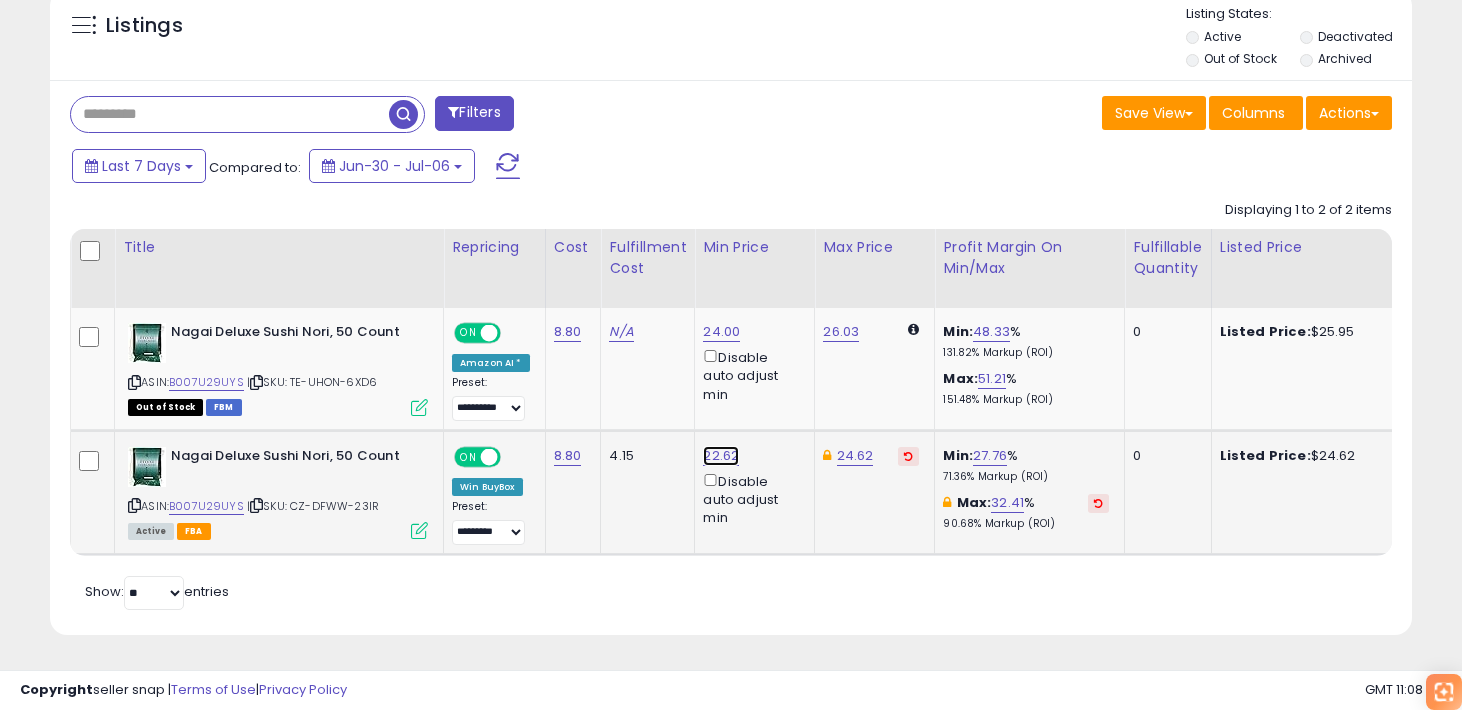 click on "22.62" at bounding box center [721, 332] 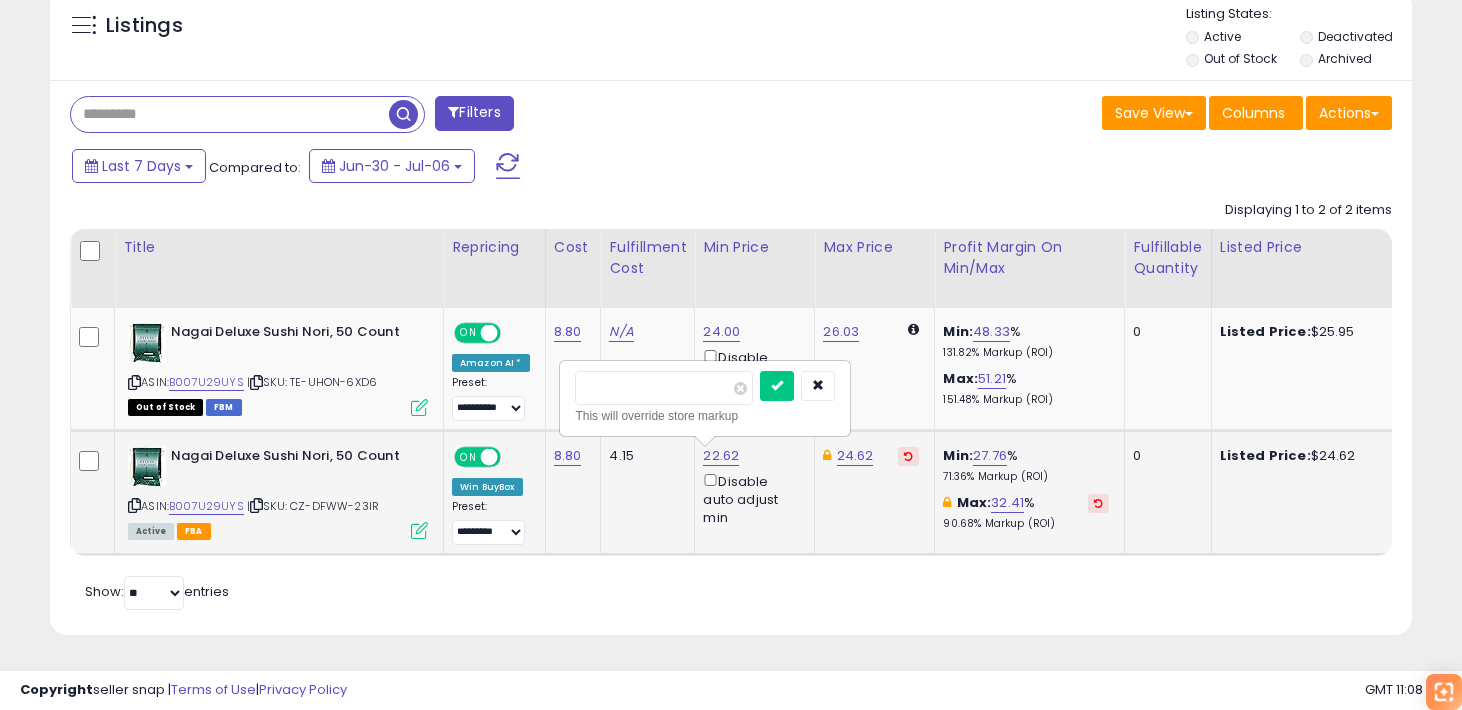 drag, startPoint x: 598, startPoint y: 388, endPoint x: 673, endPoint y: 388, distance: 75 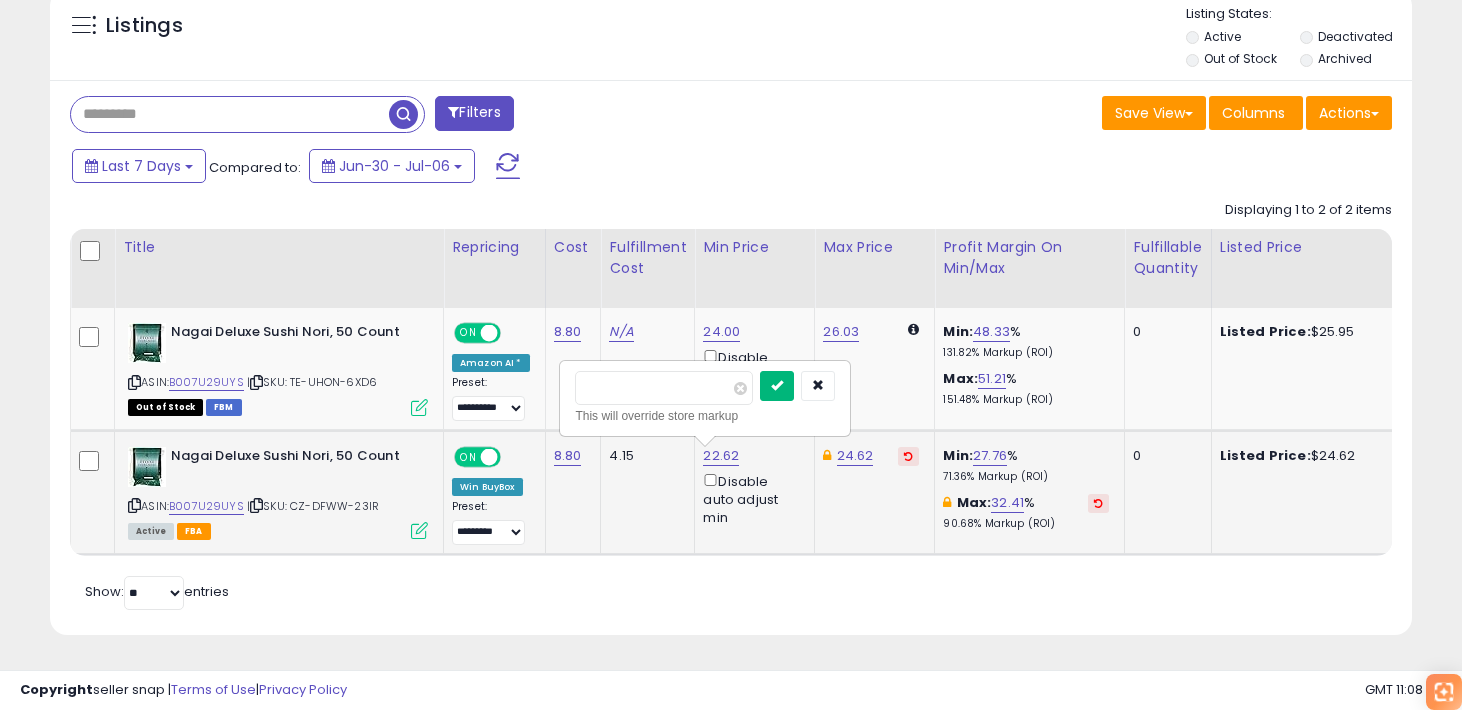 type on "**" 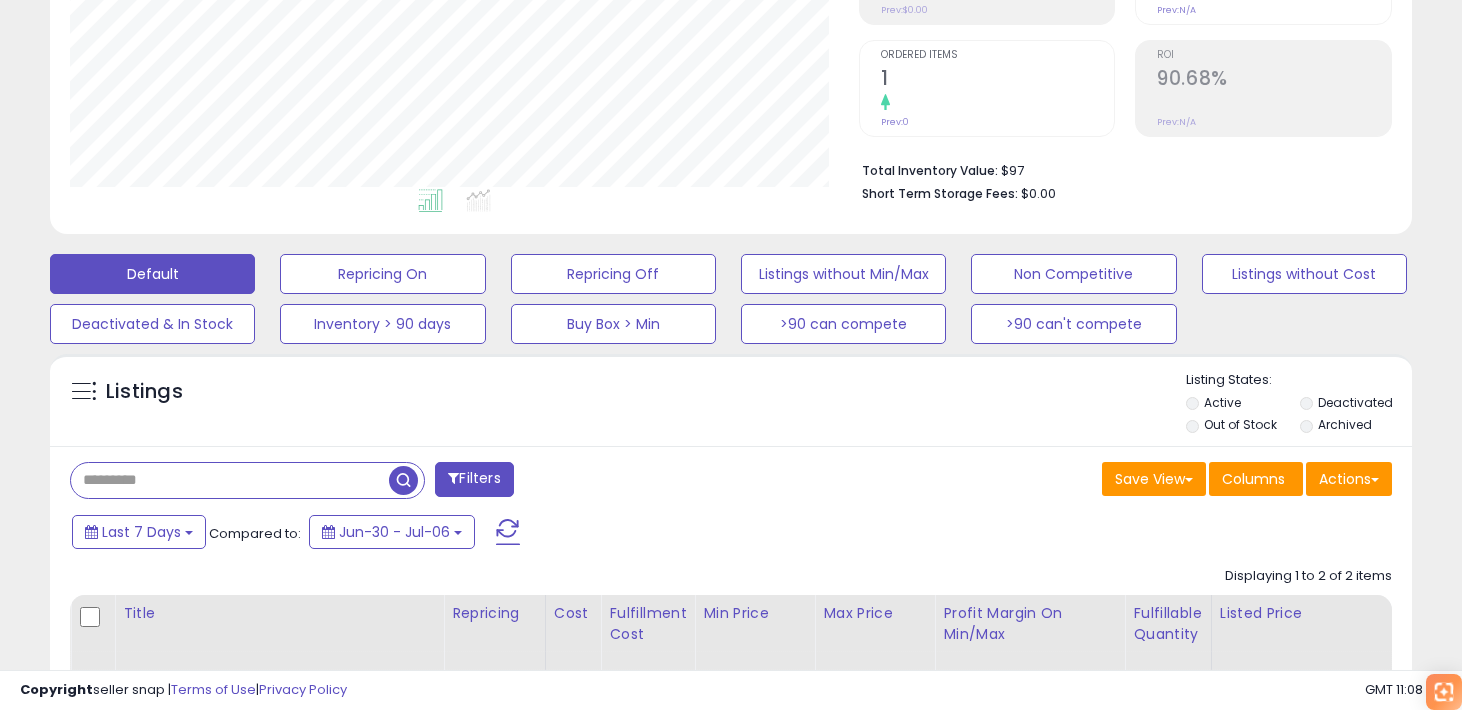 scroll, scrollTop: 338, scrollLeft: 0, axis: vertical 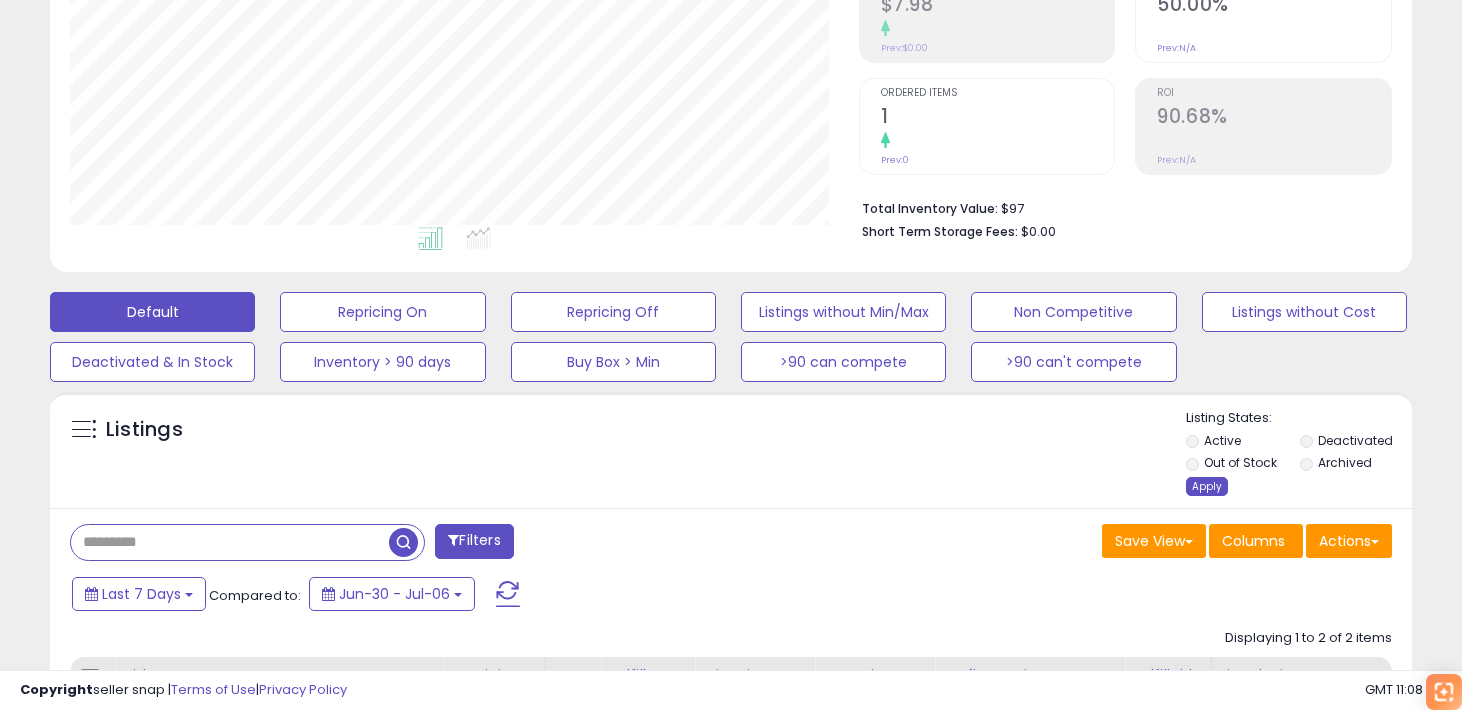 click on "Apply" at bounding box center [1207, 486] 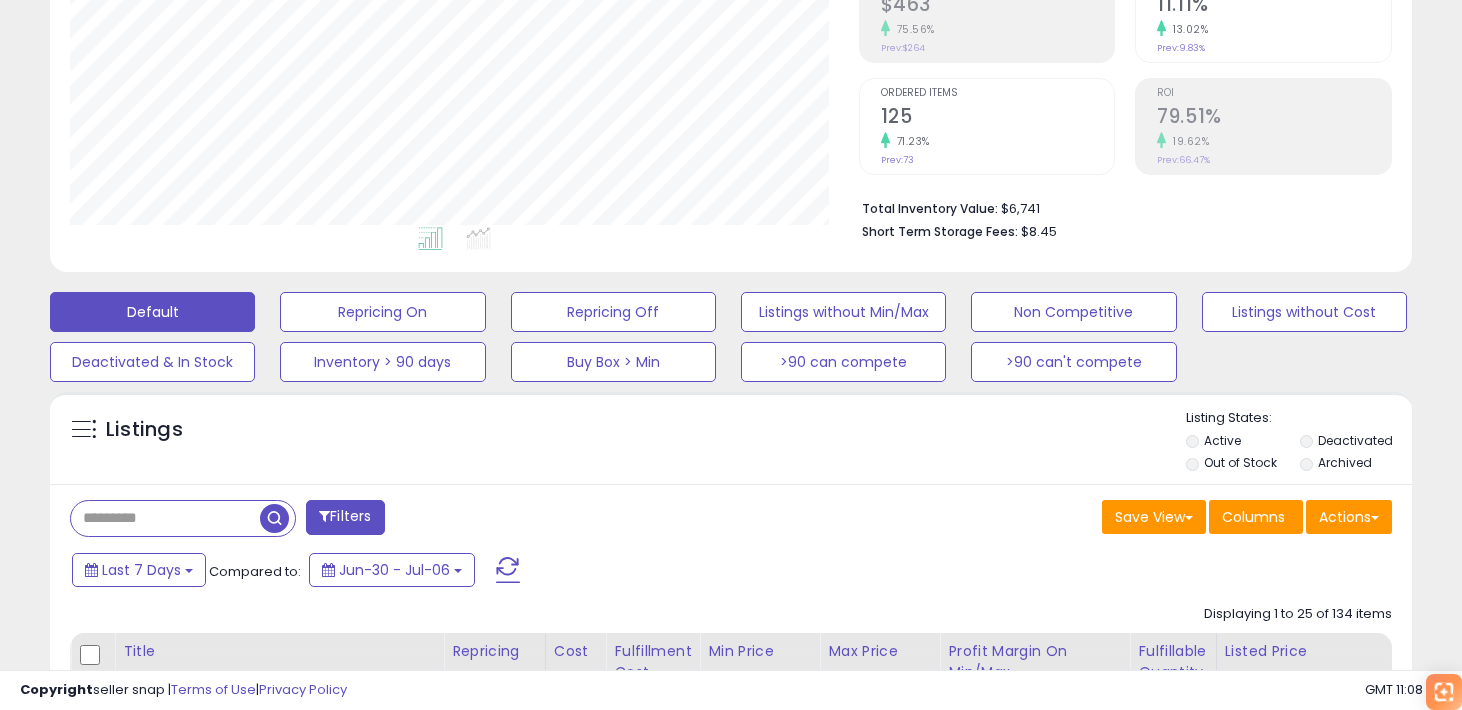 scroll, scrollTop: 999590, scrollLeft: 999211, axis: both 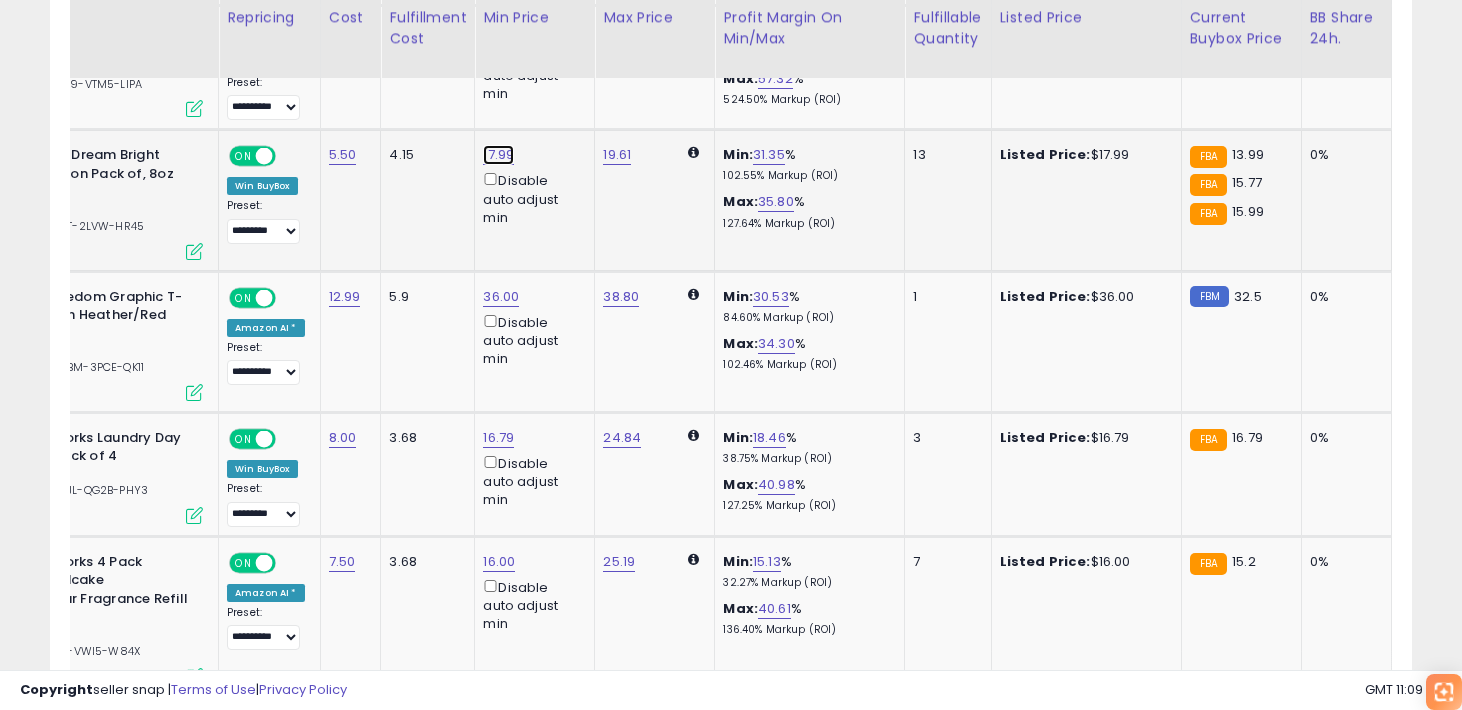 click on "17.99" at bounding box center [501, -2569] 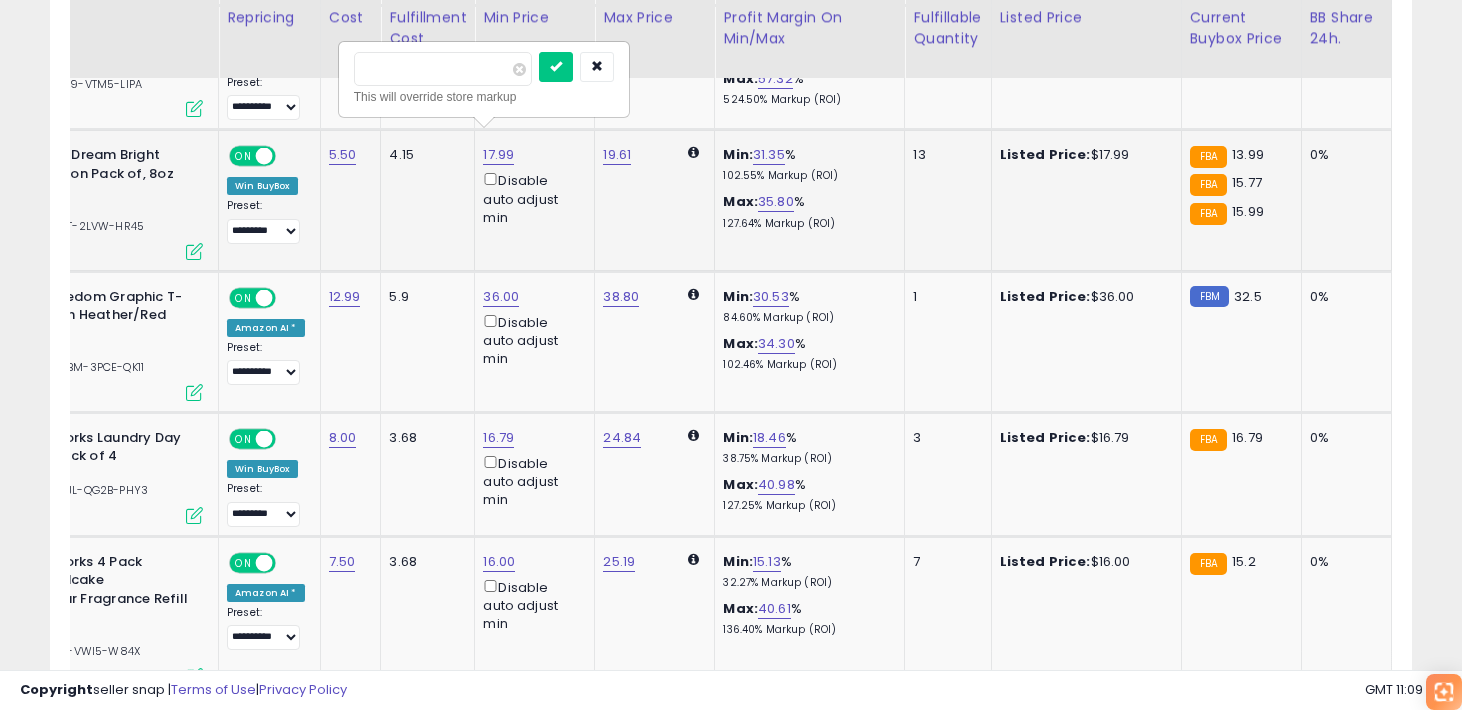 drag, startPoint x: 374, startPoint y: 67, endPoint x: 603, endPoint y: 89, distance: 230.05434 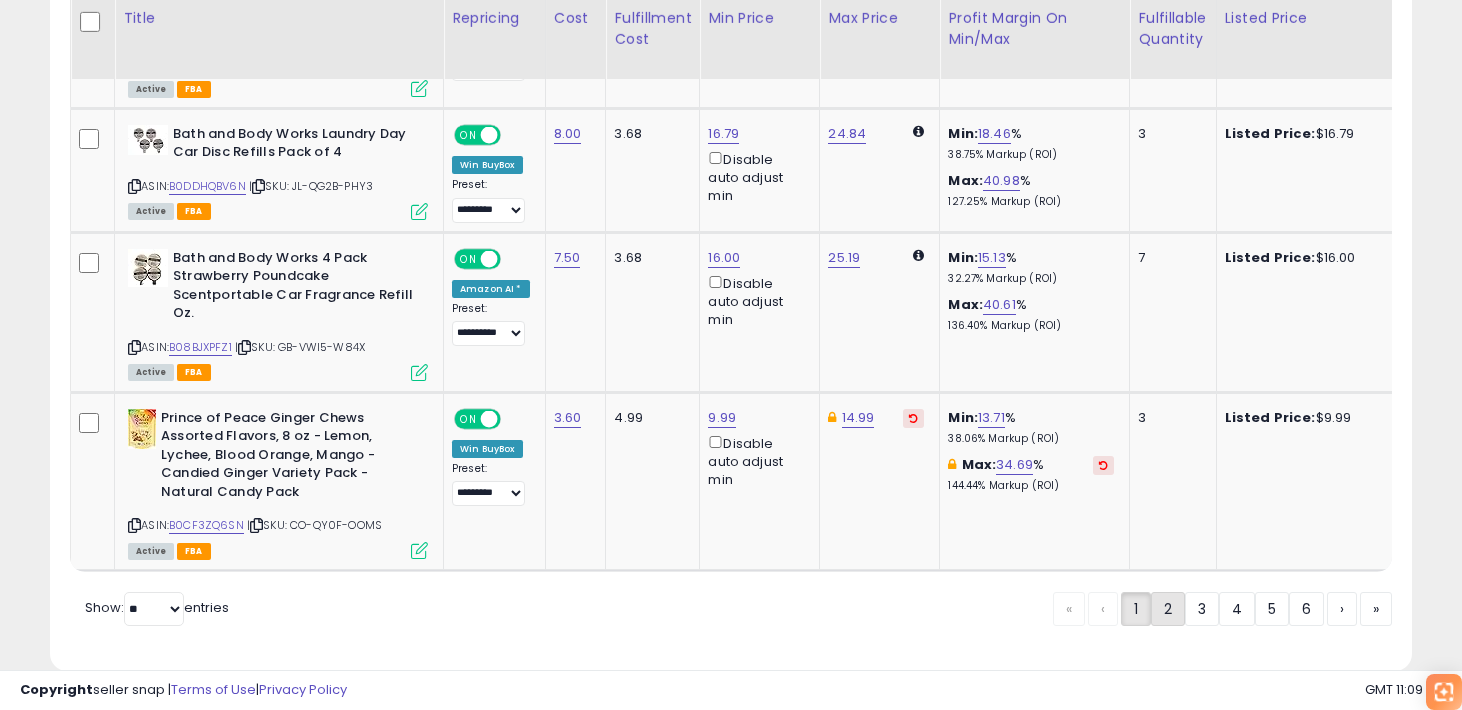 click on "2" 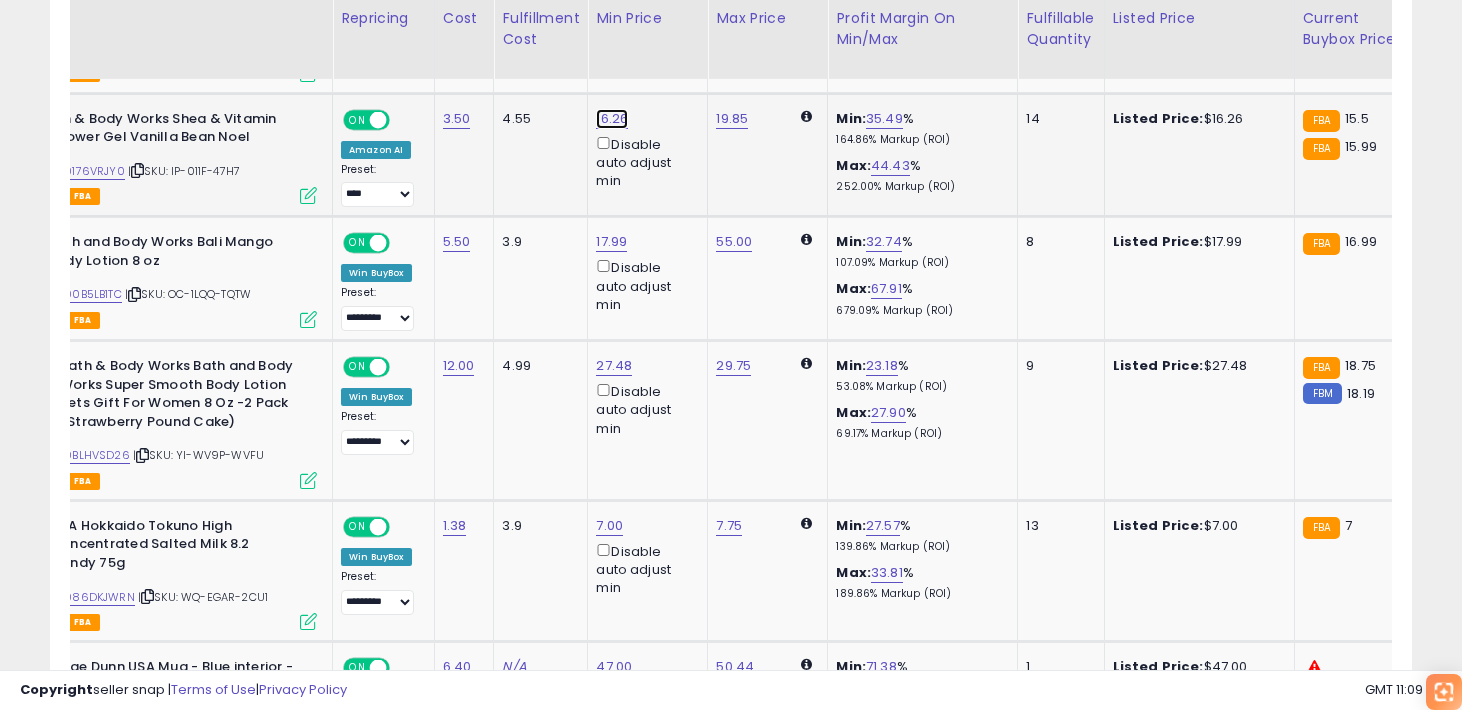 click on "16.26" at bounding box center (611, -289) 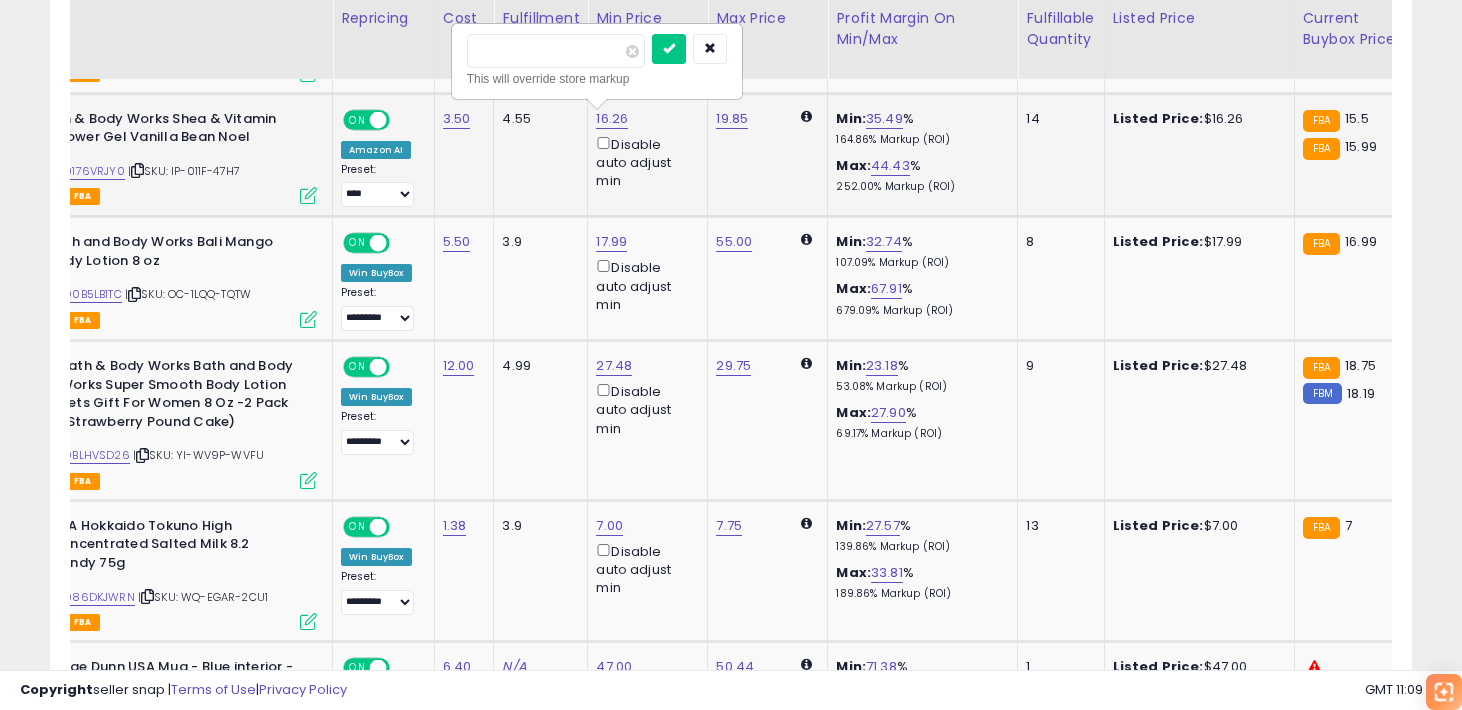 drag, startPoint x: 484, startPoint y: 53, endPoint x: 634, endPoint y: 54, distance: 150.00333 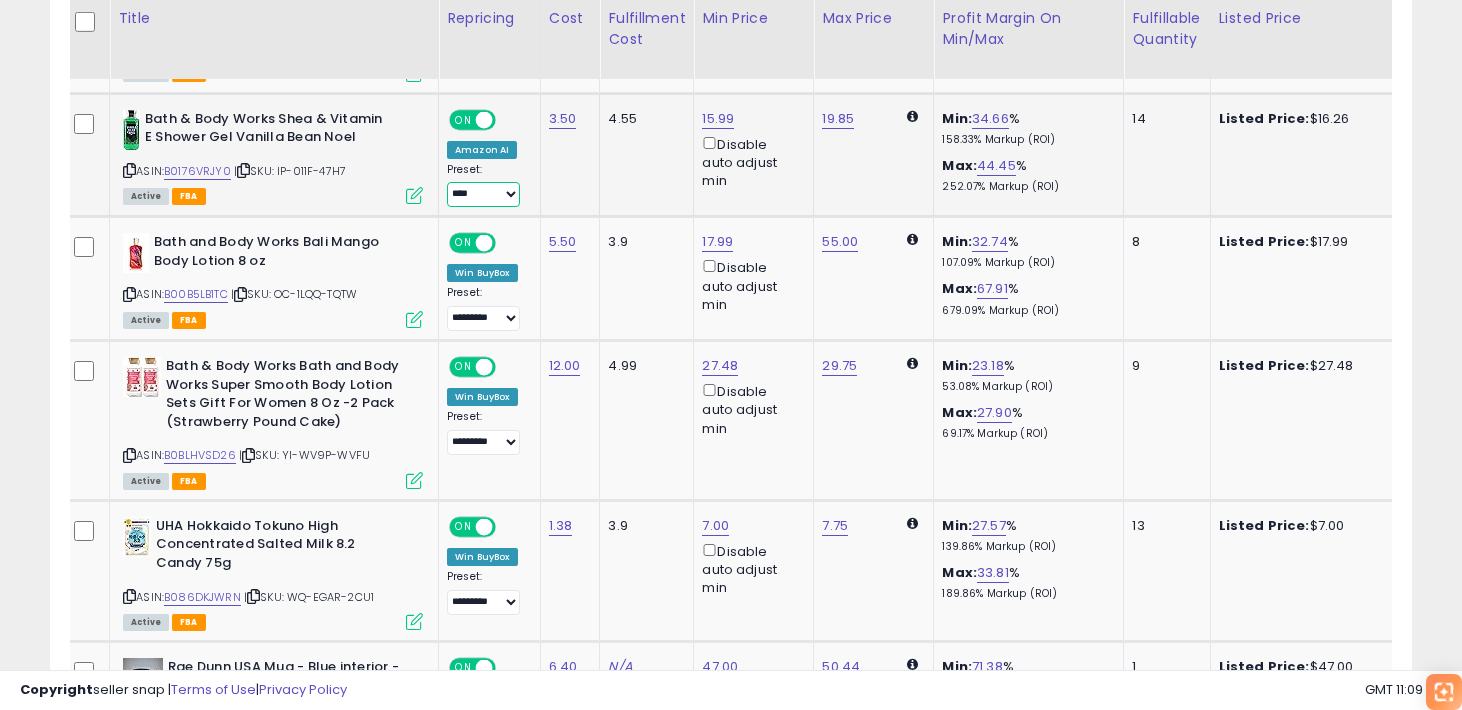 click on "**********" at bounding box center (483, 194) 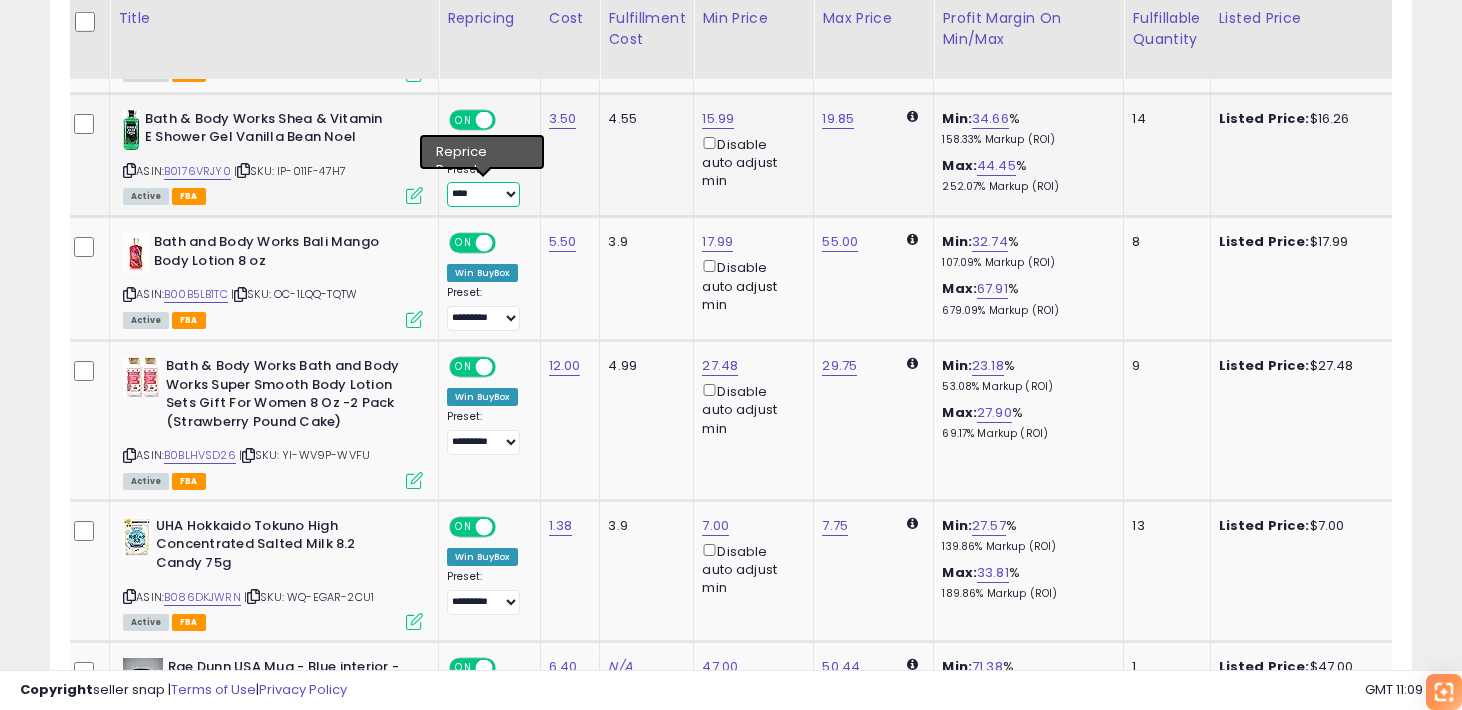 select on "*********" 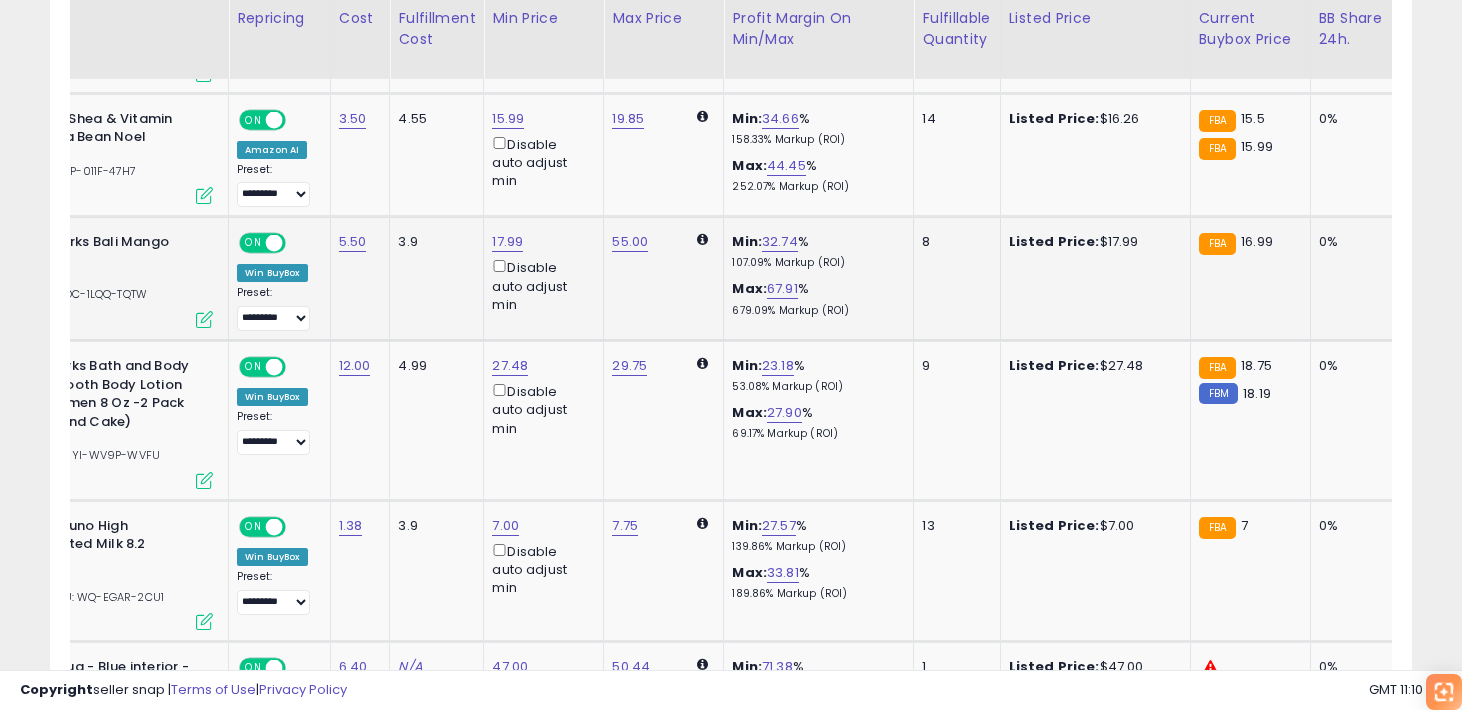 click on "17.99  Disable auto adjust min" at bounding box center [540, 273] 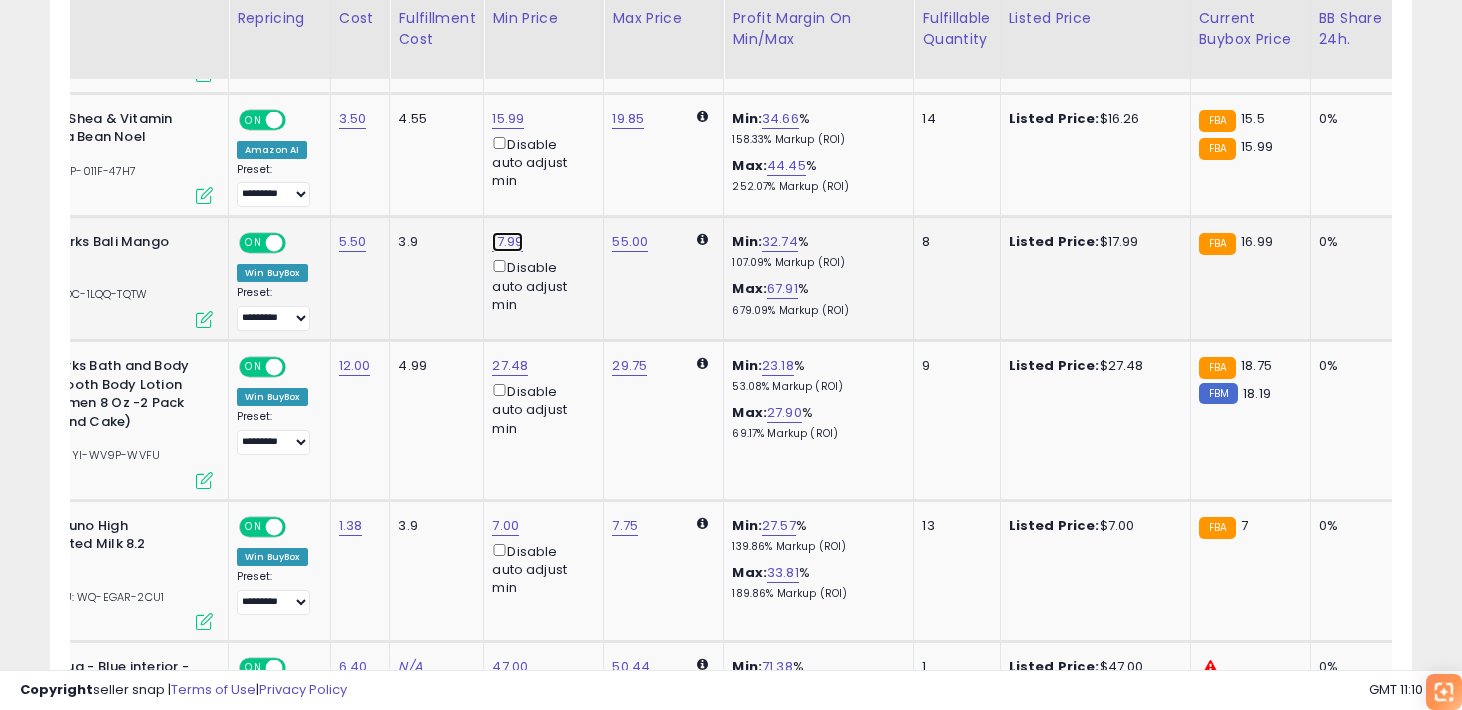 click on "17.99" at bounding box center (507, -289) 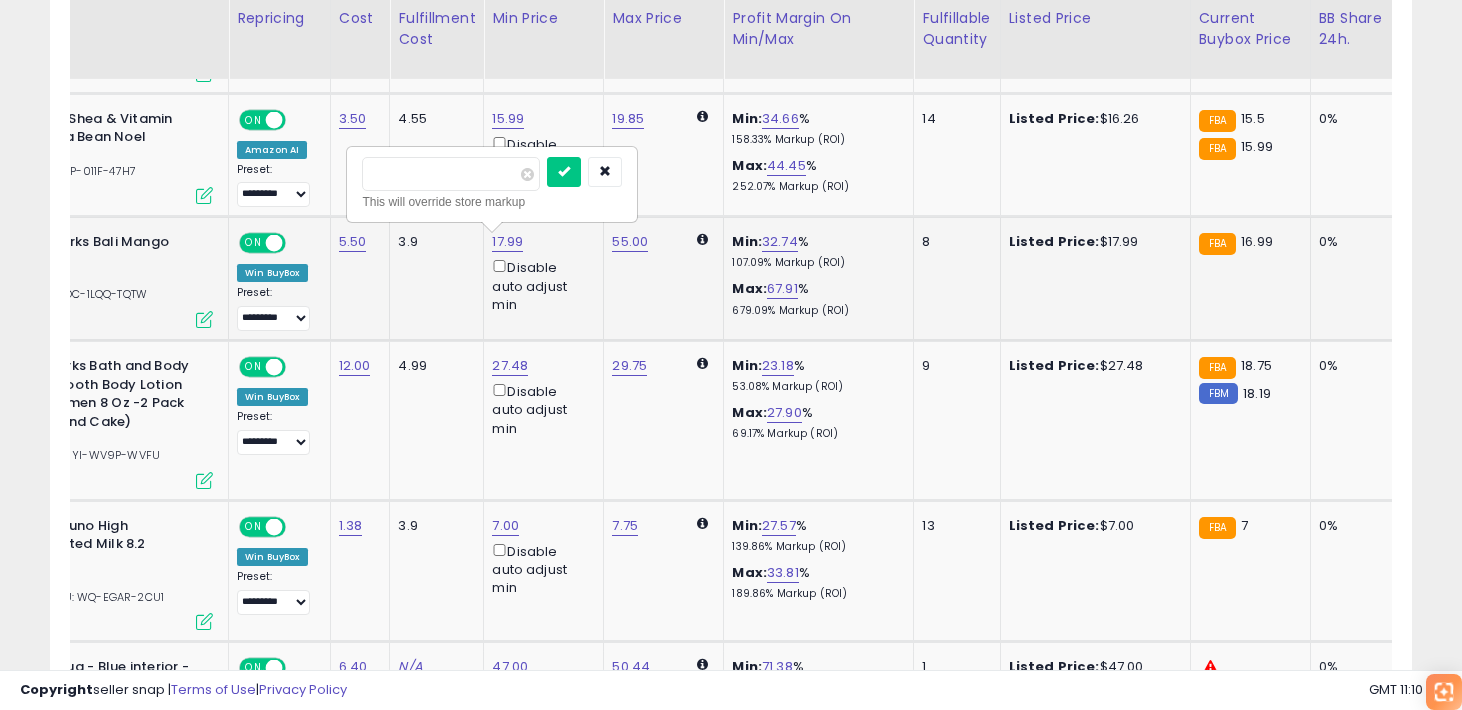click on "*****" at bounding box center [451, 174] 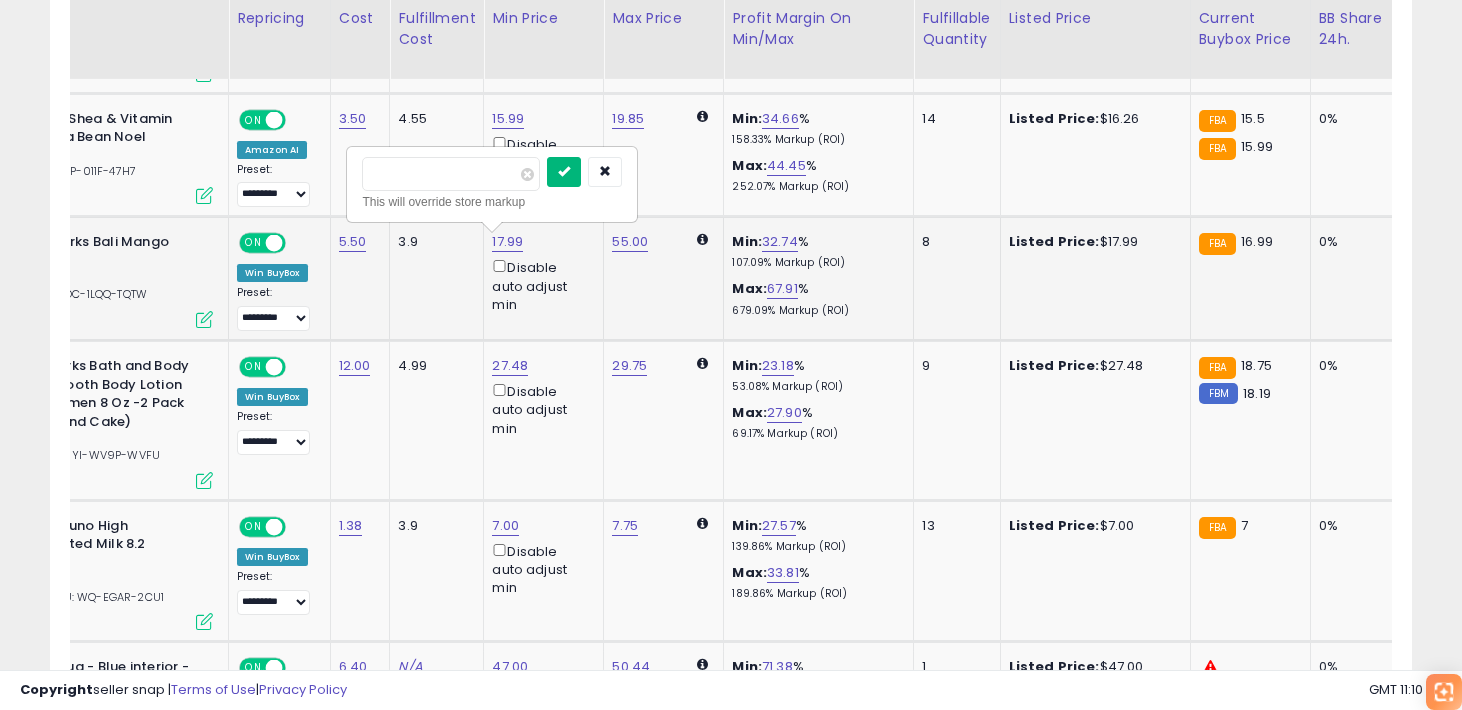 type on "*****" 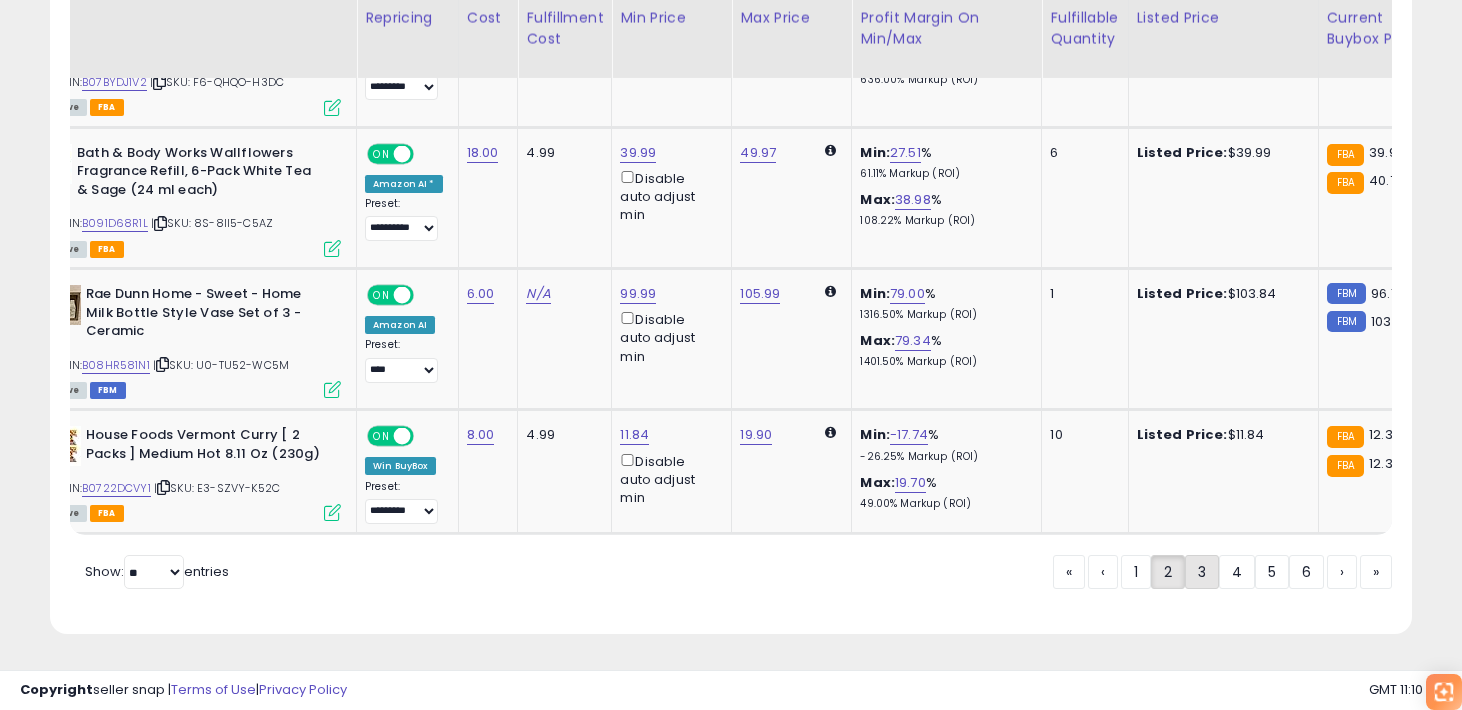 click on "3" 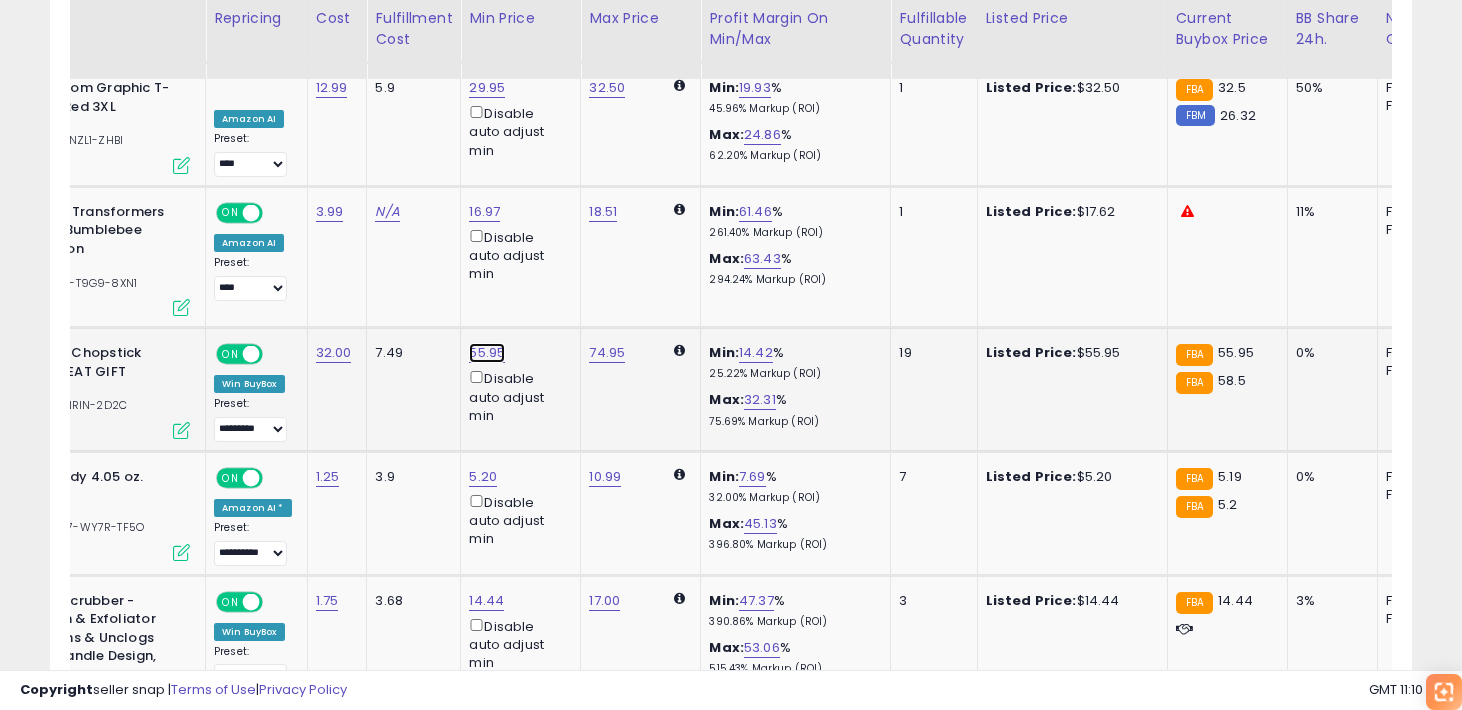 click on "55.95" at bounding box center [487, -1739] 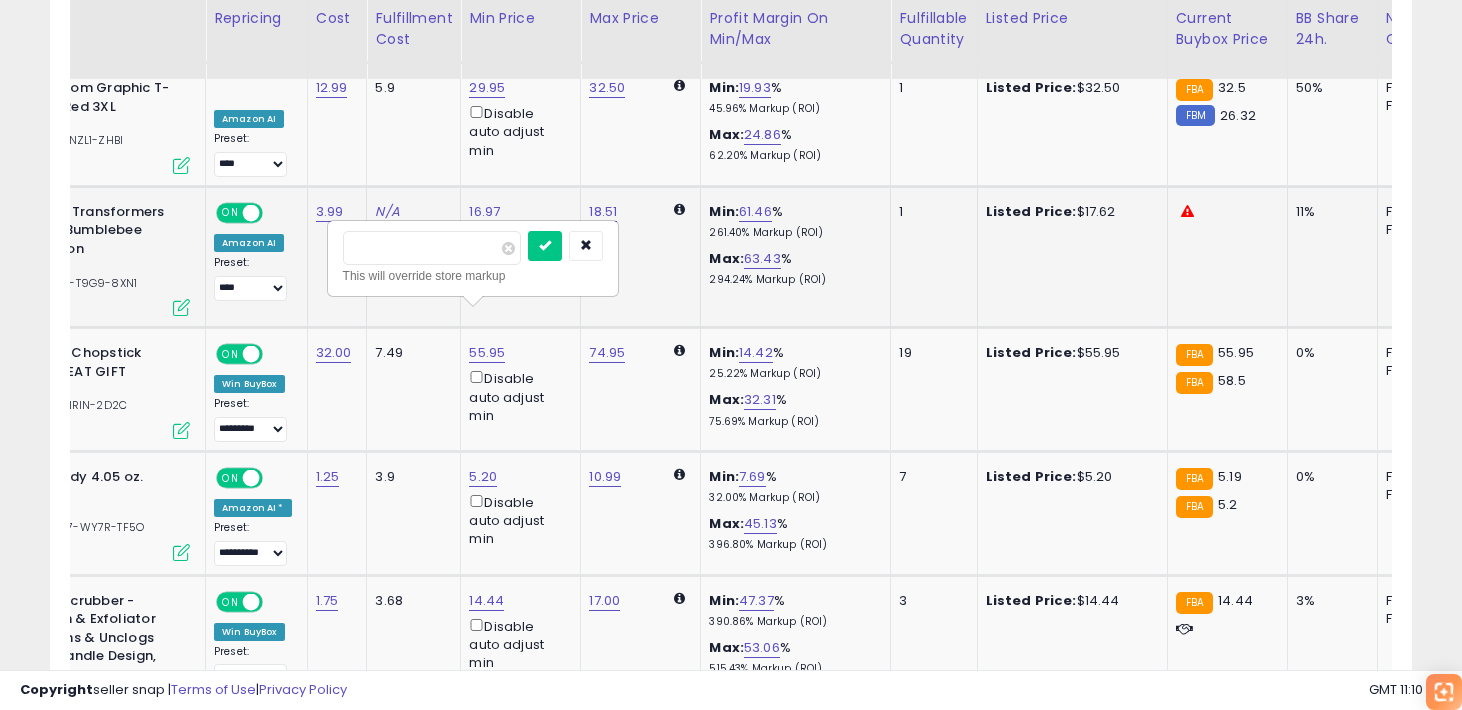 drag, startPoint x: 367, startPoint y: 245, endPoint x: 580, endPoint y: 210, distance: 215.85643 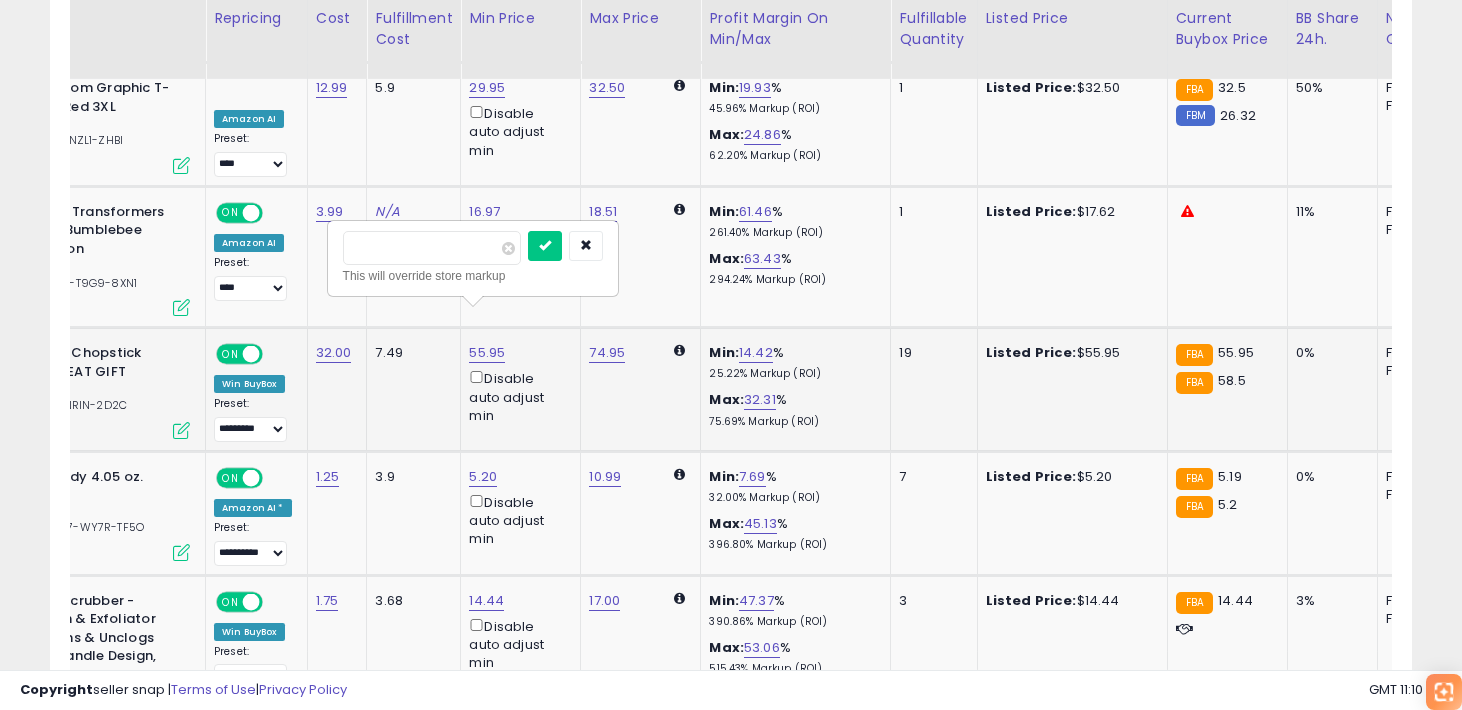 drag, startPoint x: 400, startPoint y: 255, endPoint x: 363, endPoint y: 250, distance: 37.336308 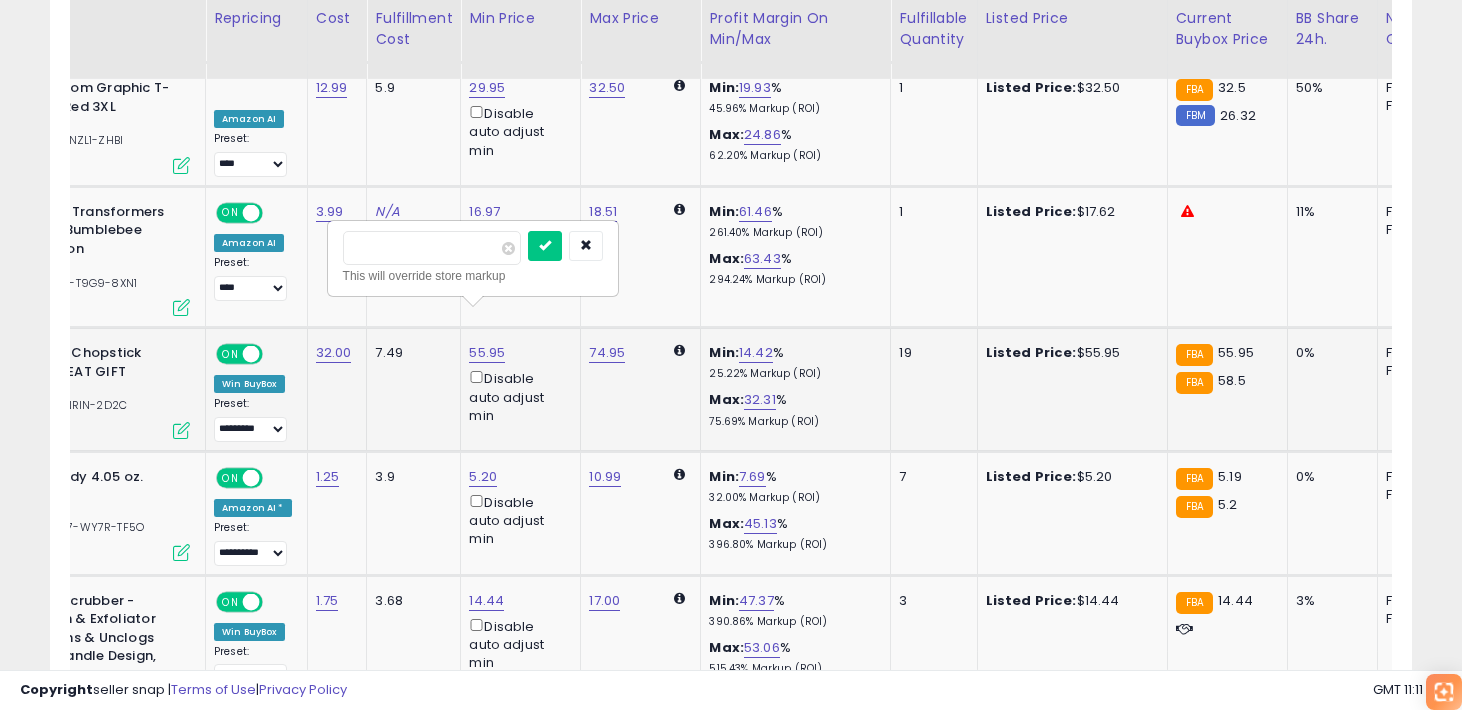 type on "*****" 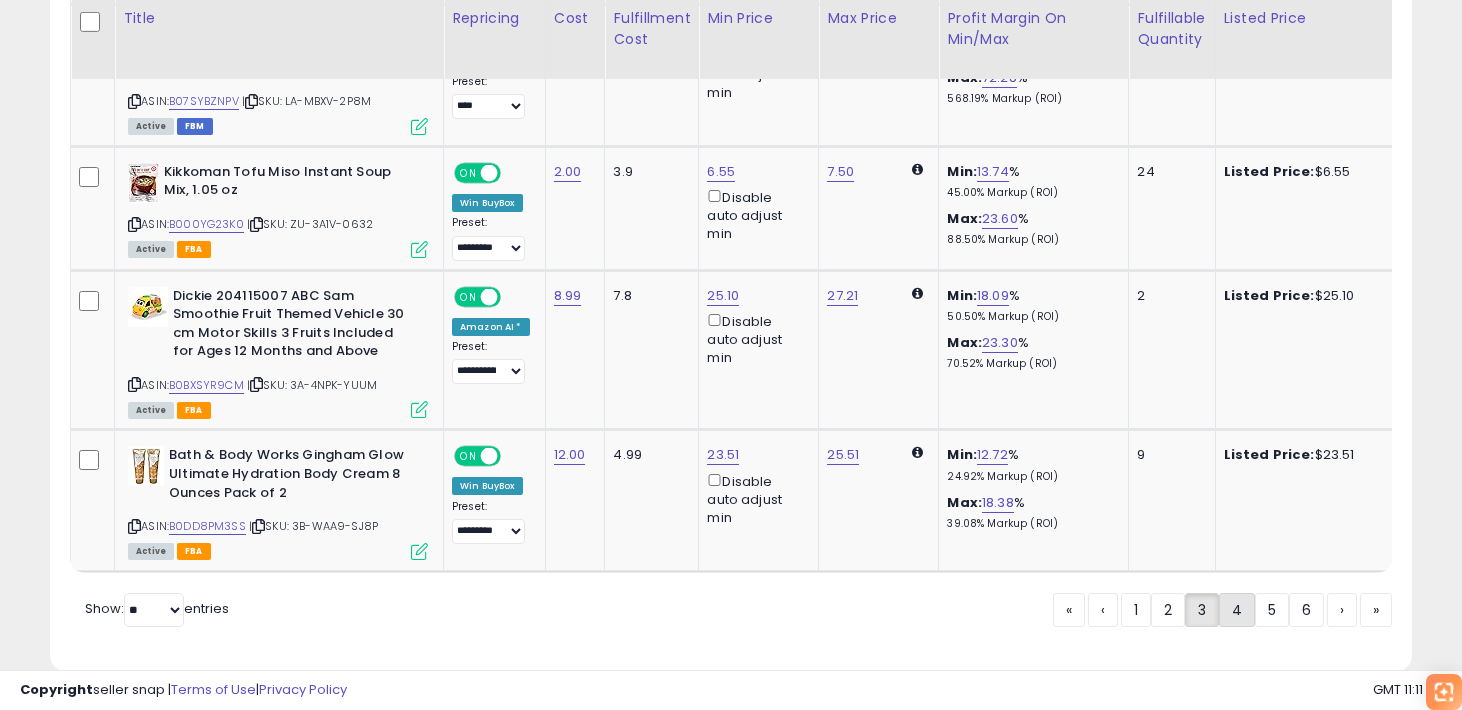 click on "4" 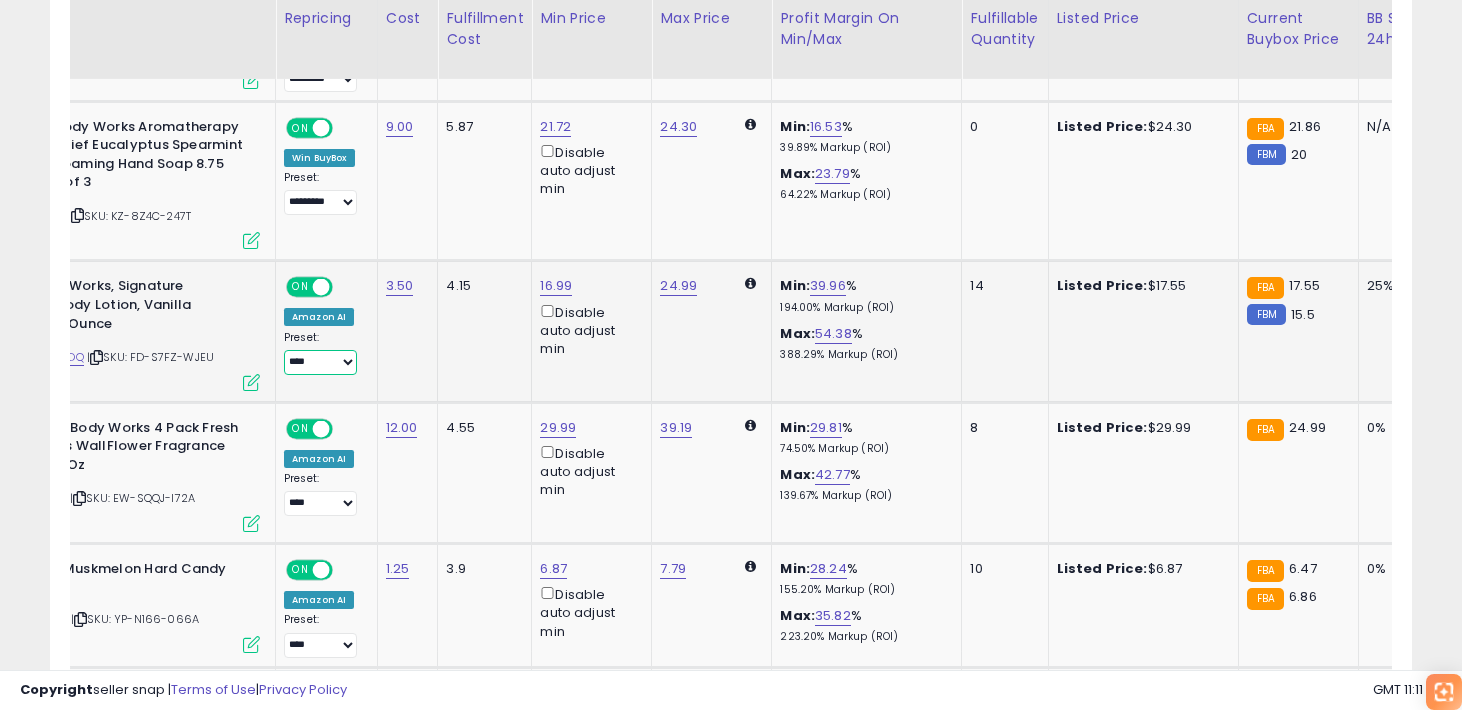 click on "**********" at bounding box center (320, 362) 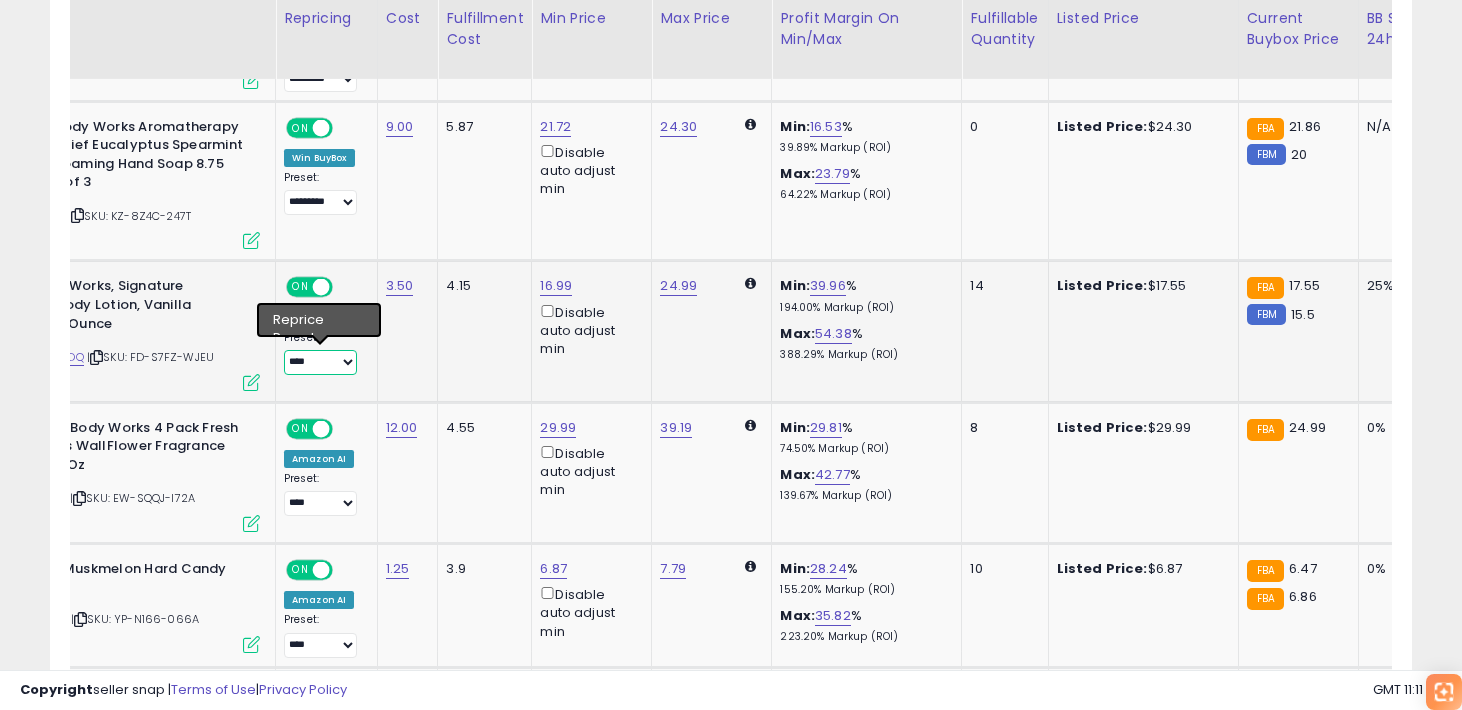 select on "*********" 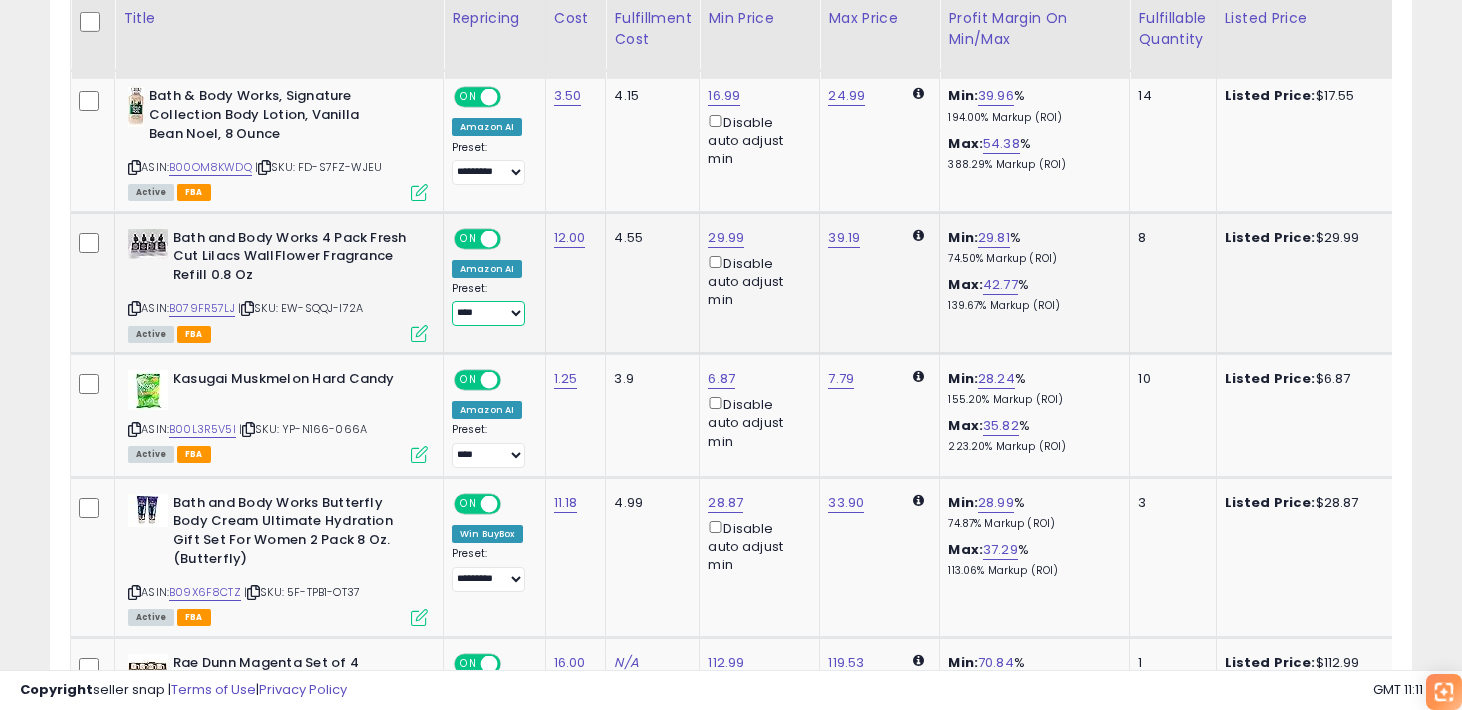 click on "**********" at bounding box center [488, 313] 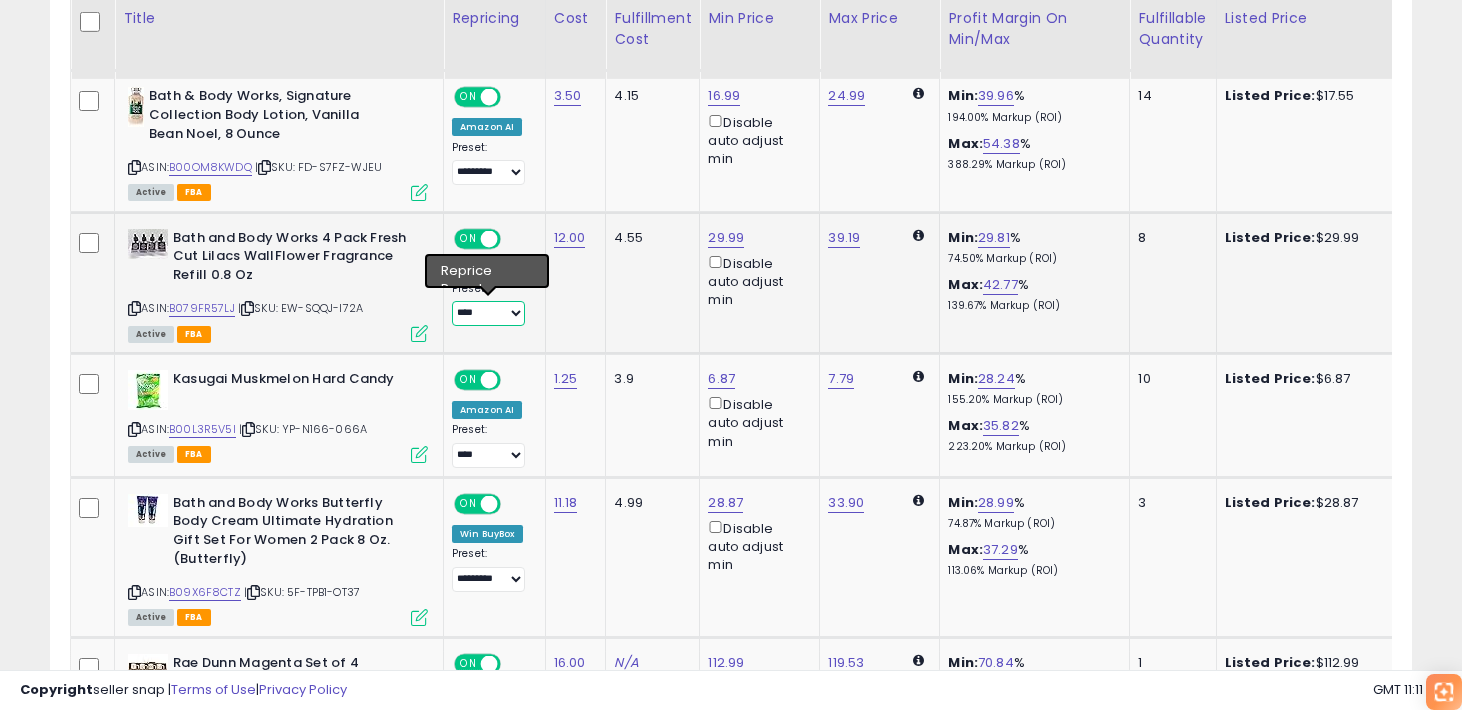 select on "*********" 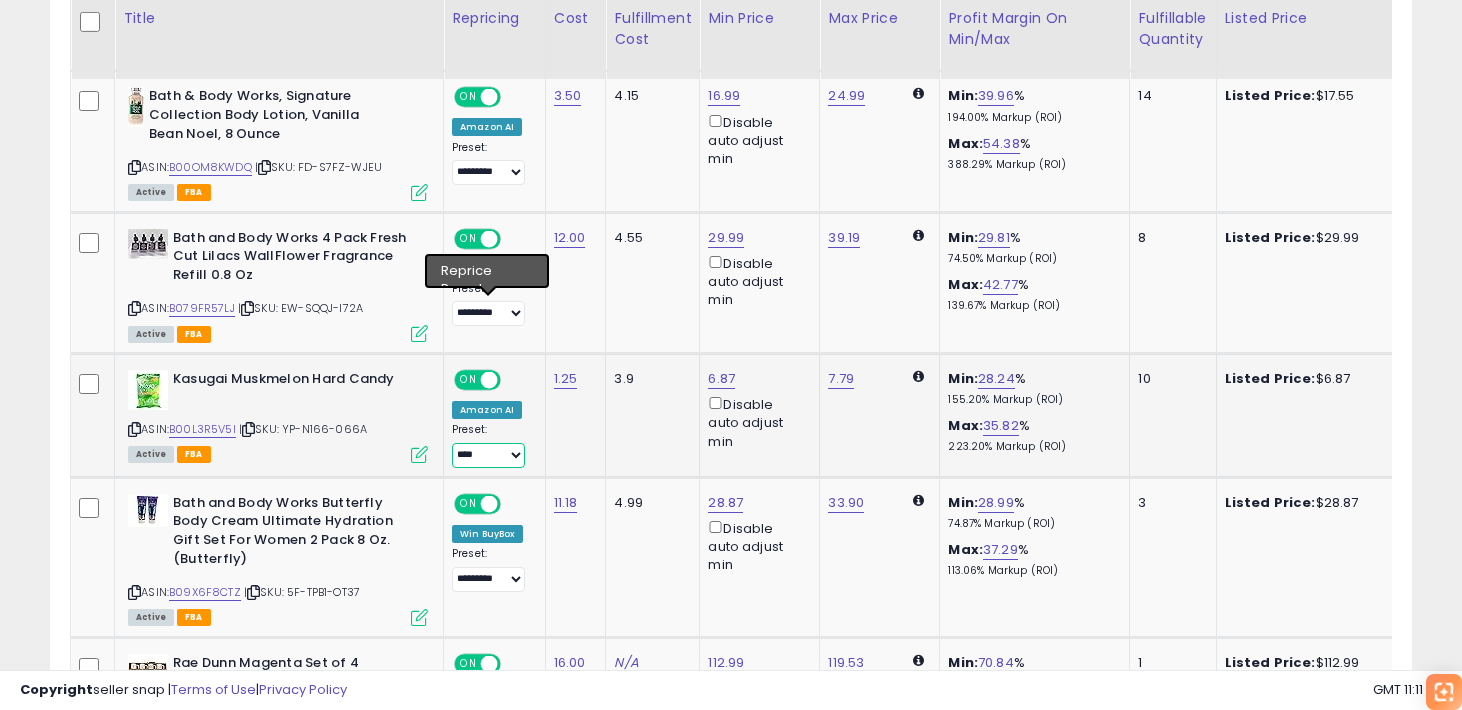 click on "**********" at bounding box center [488, 455] 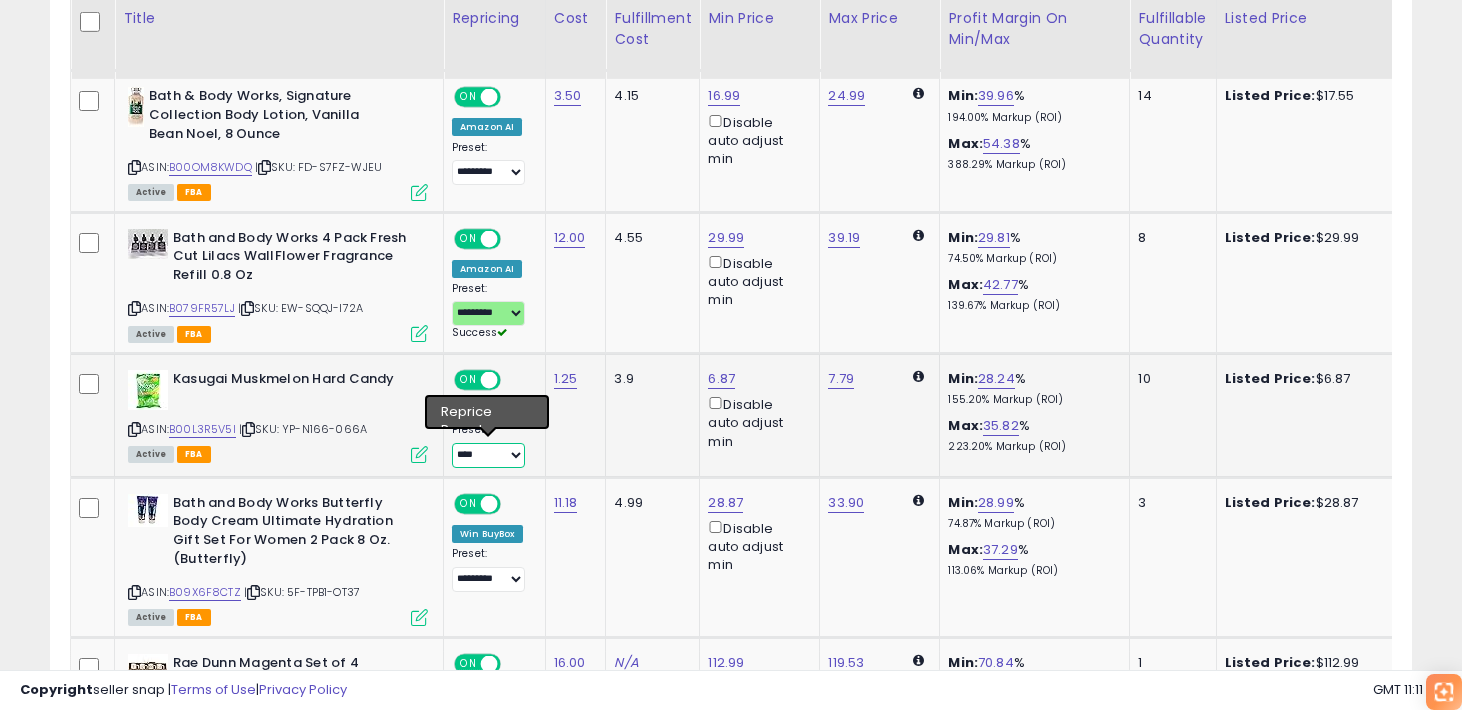 select on "*********" 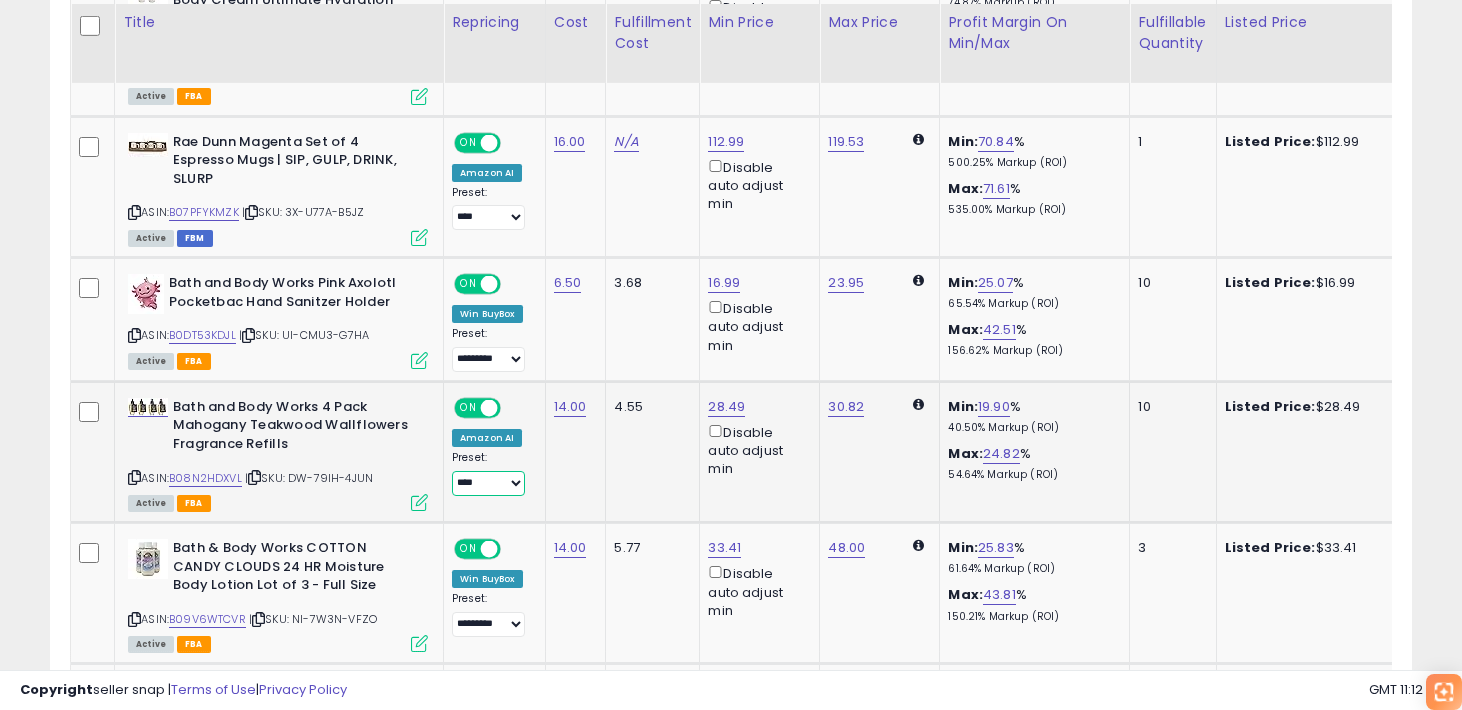 click on "**********" at bounding box center (488, 483) 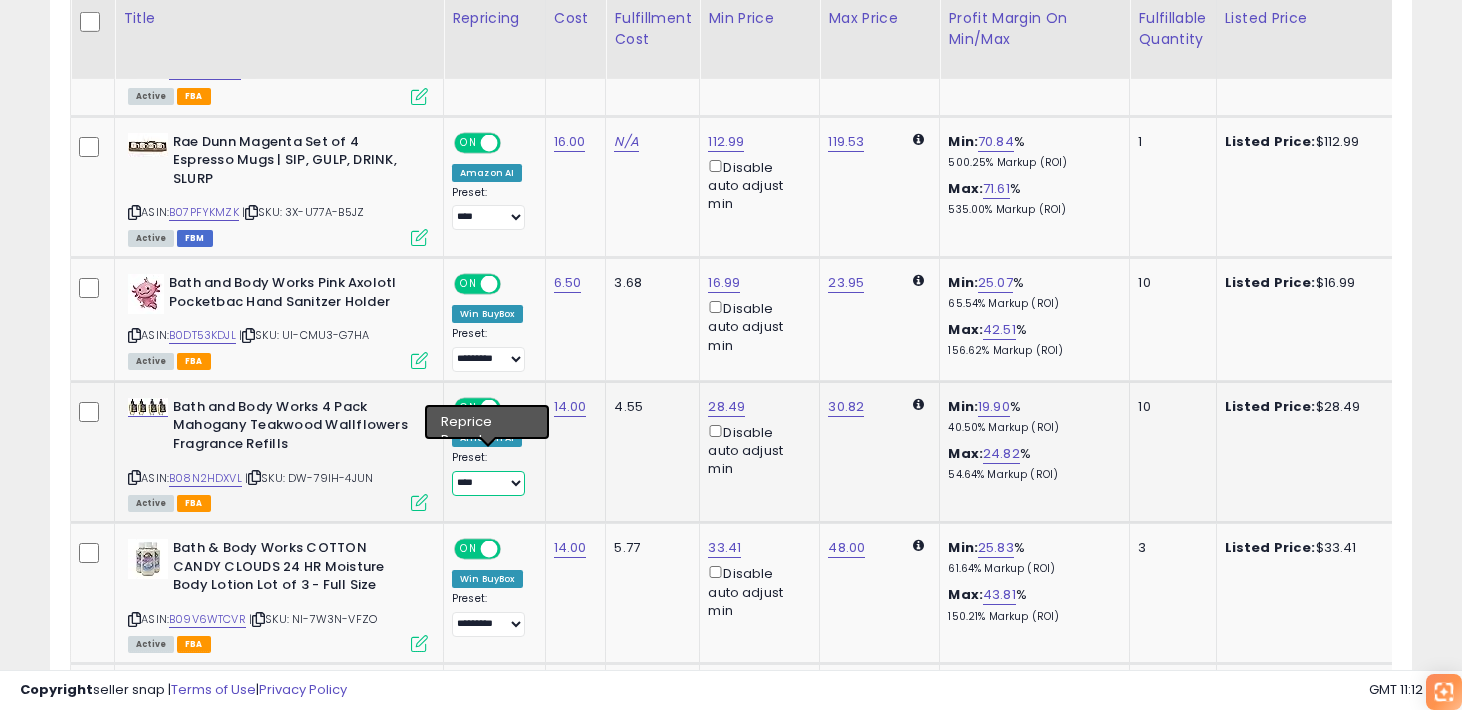 select on "*********" 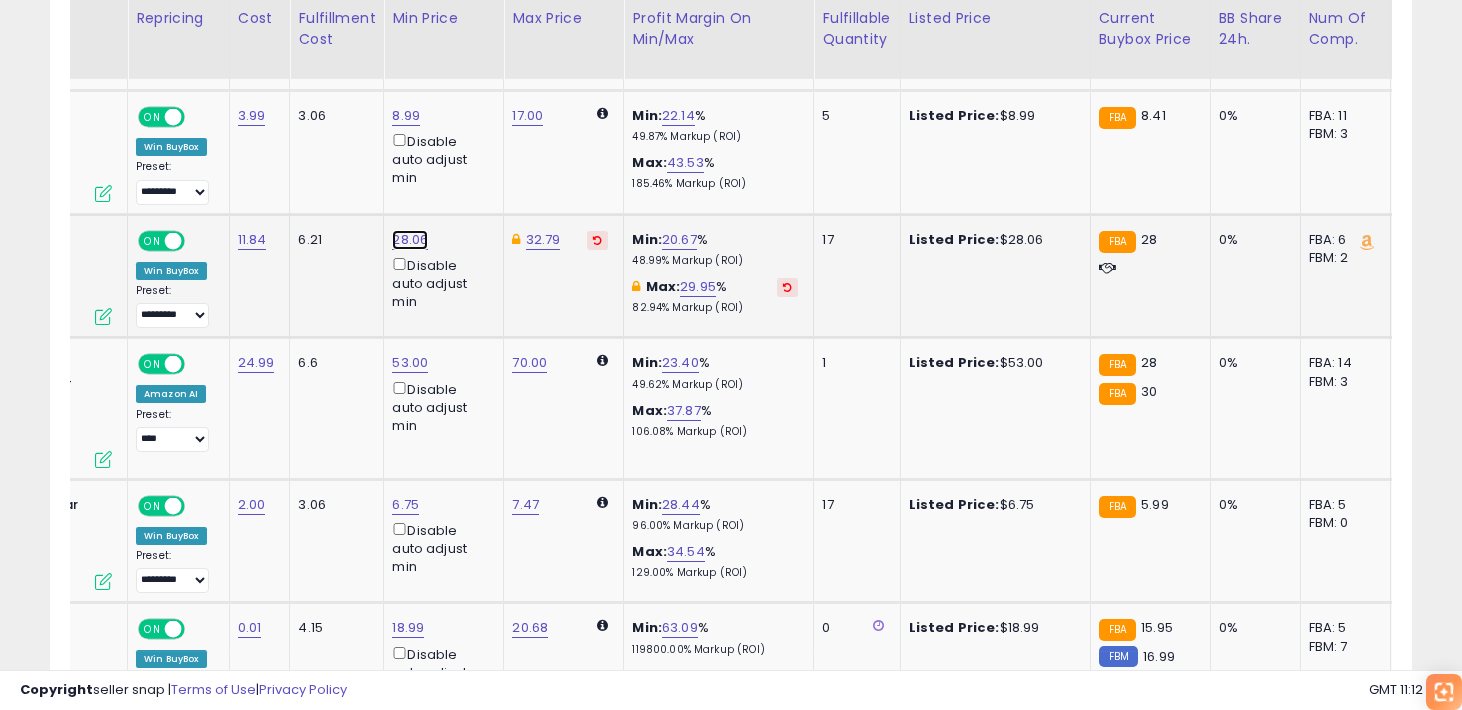 click on "28.06" at bounding box center [409, -1972] 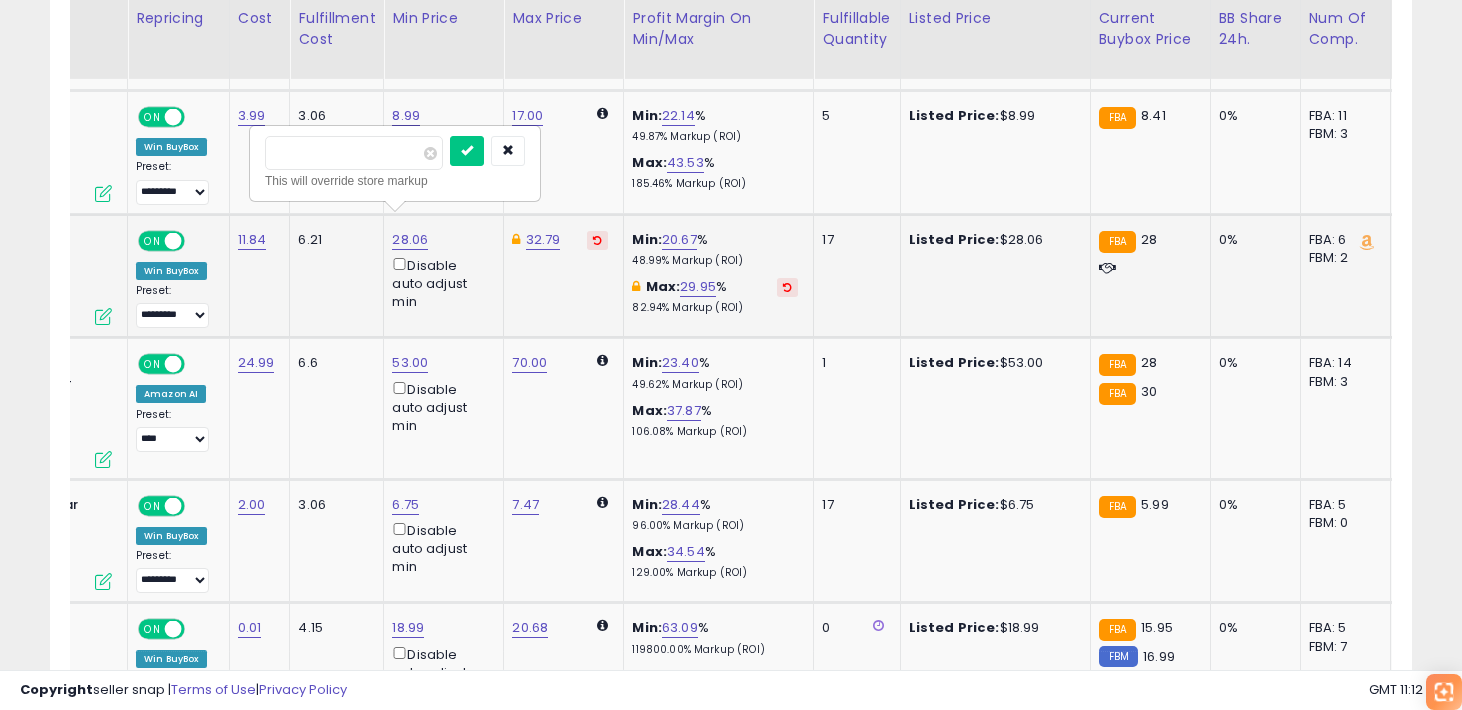 type on "*****" 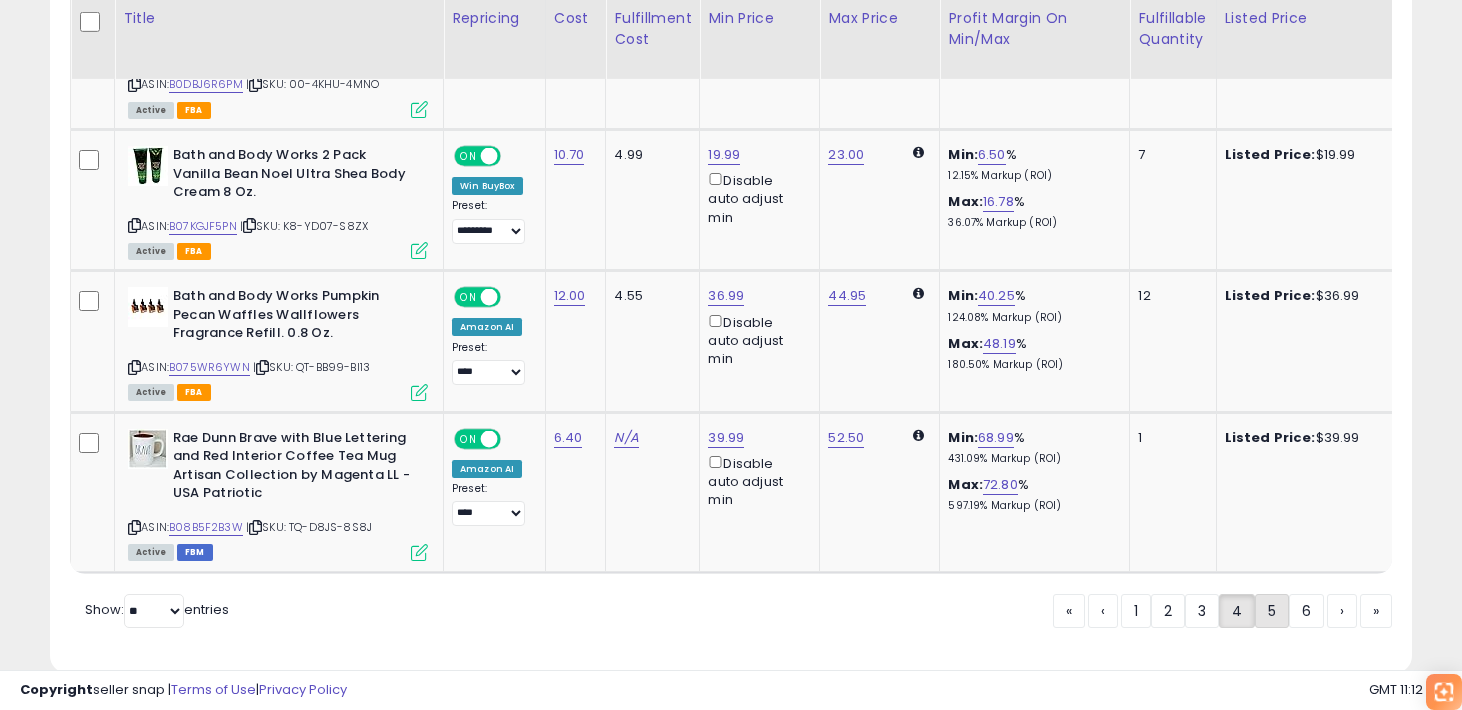 click on "5" 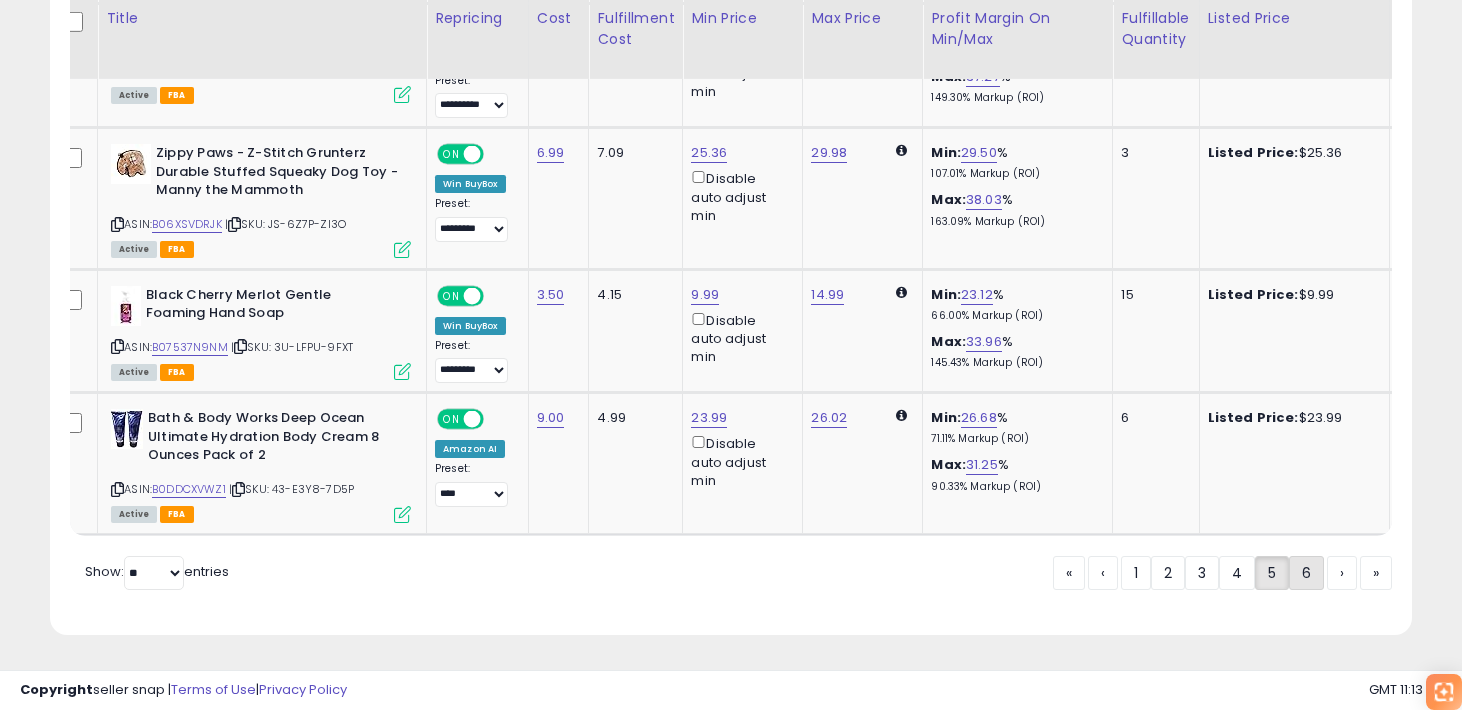 click on "6" 